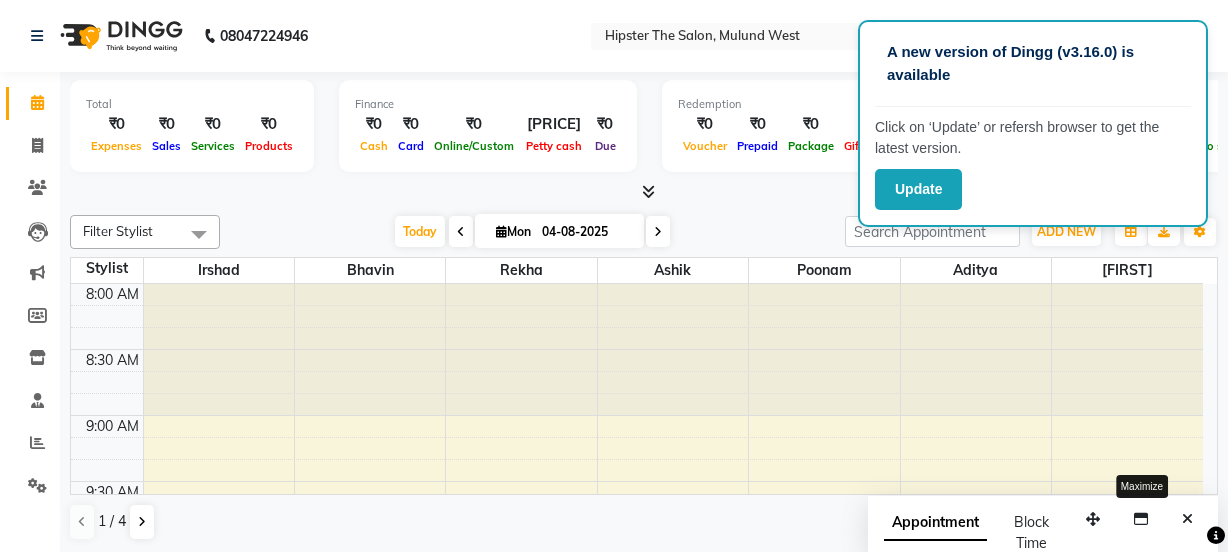 scroll, scrollTop: 0, scrollLeft: 0, axis: both 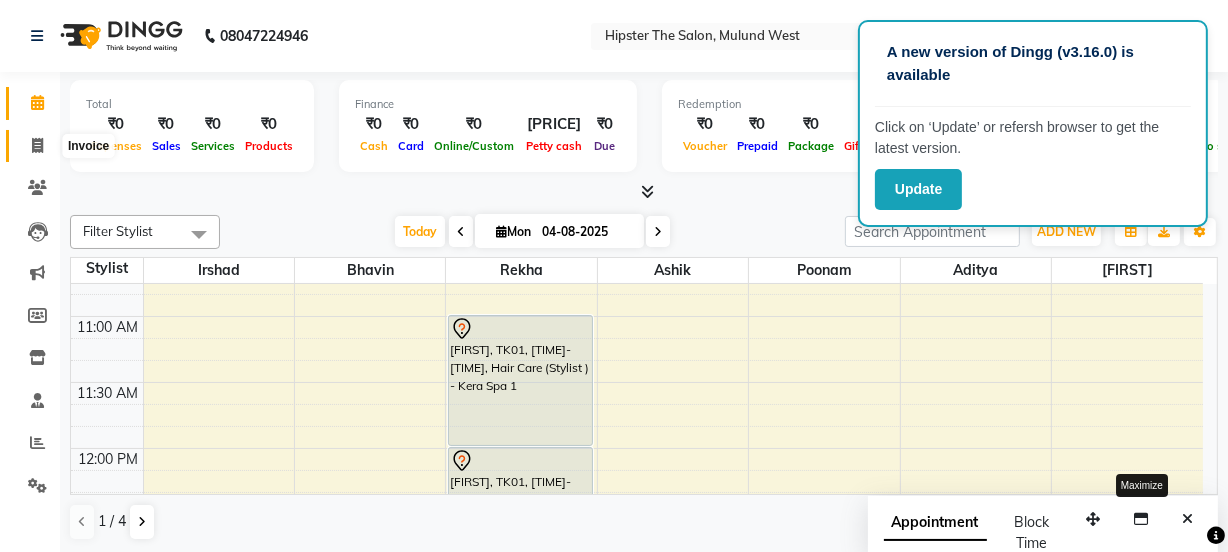 drag, startPoint x: 37, startPoint y: 148, endPoint x: 107, endPoint y: 160, distance: 71.021126 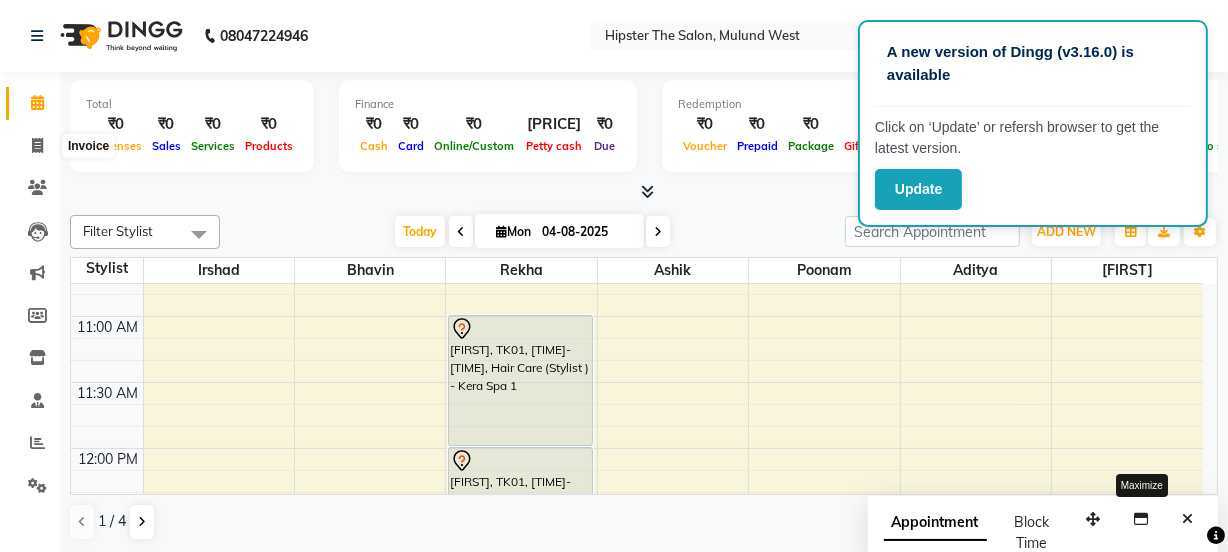 select on "5125" 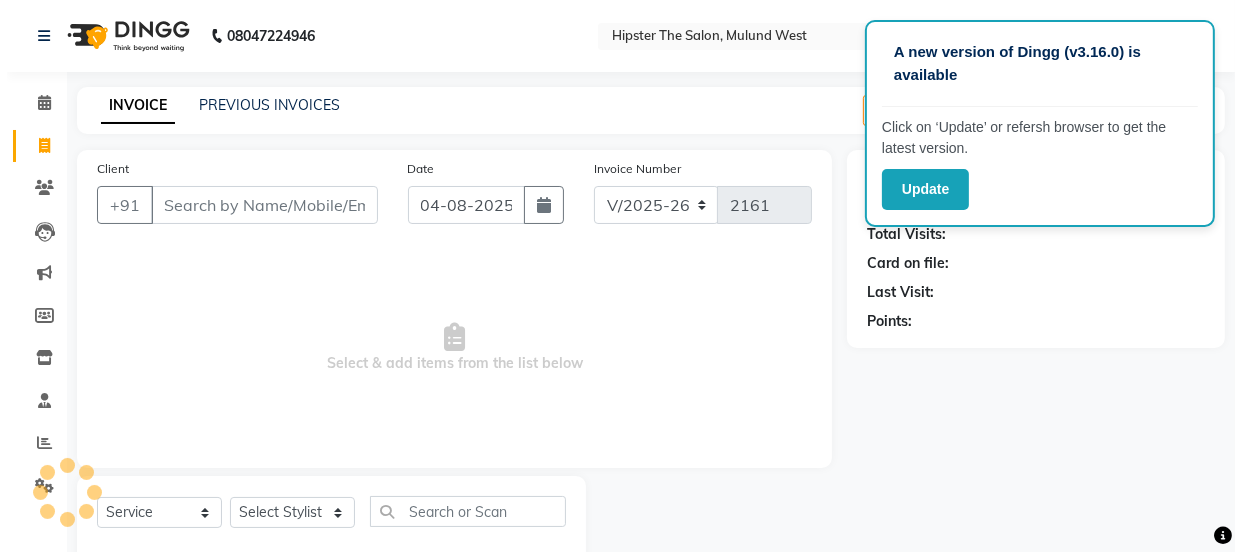 scroll, scrollTop: 0, scrollLeft: 0, axis: both 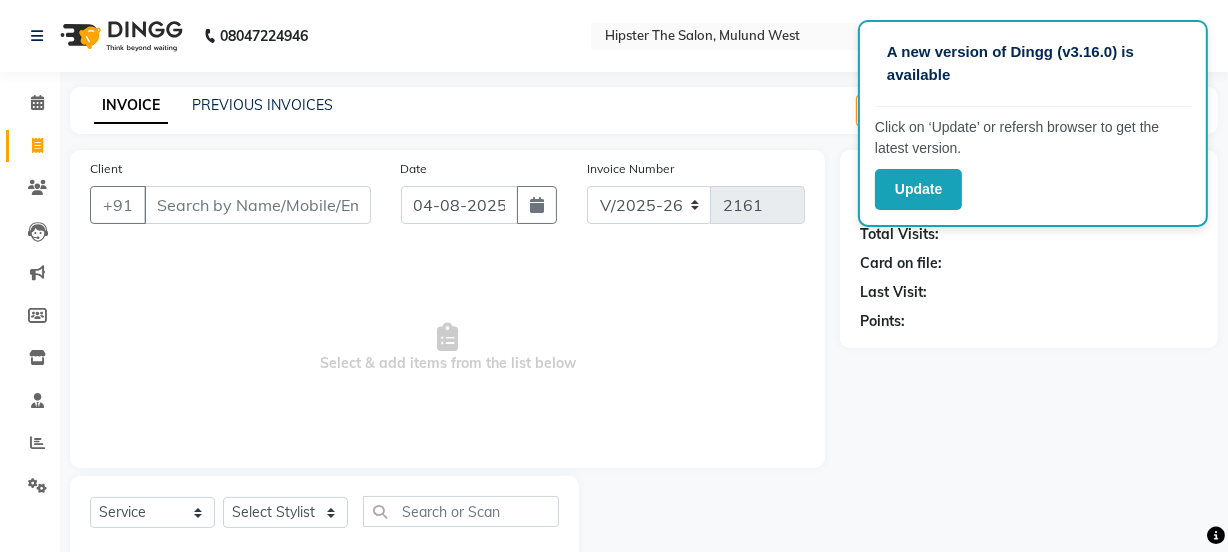 click on "Client" at bounding box center (257, 205) 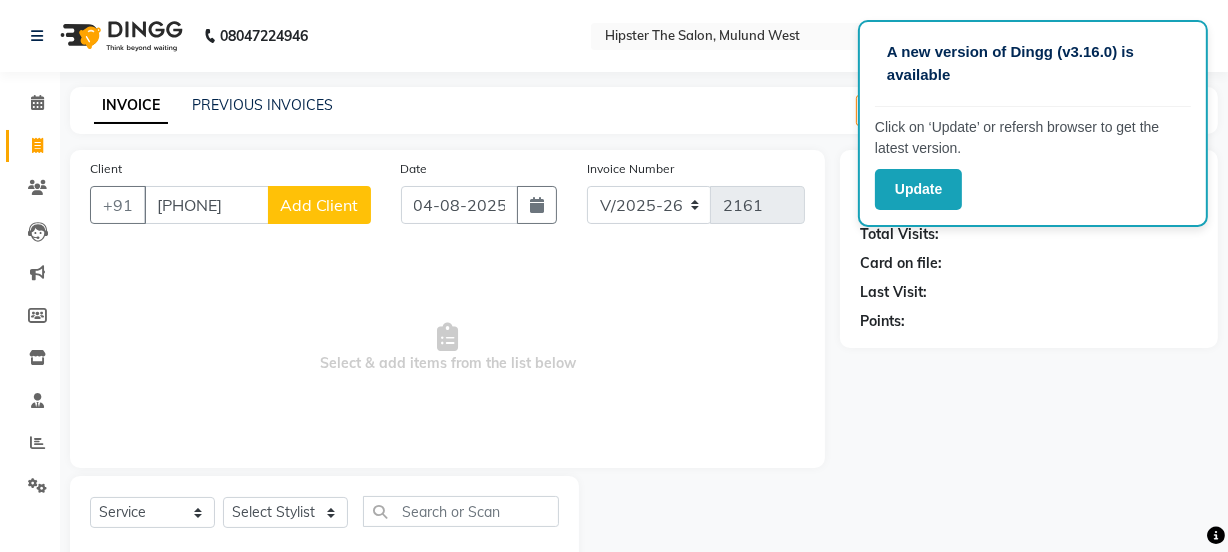 type on "9004709333" 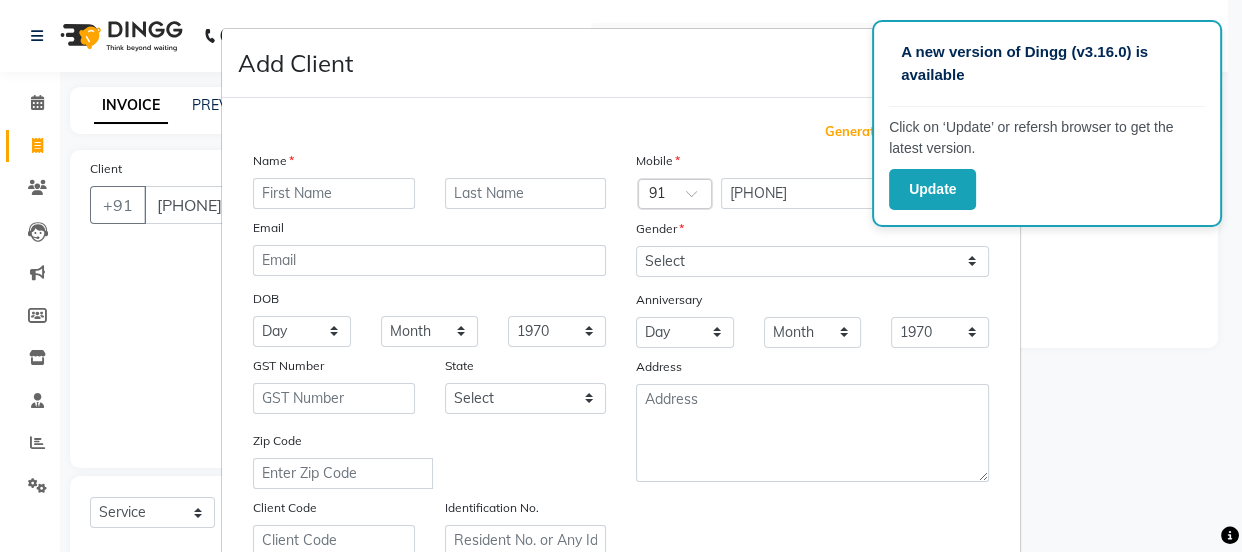 click at bounding box center (334, 193) 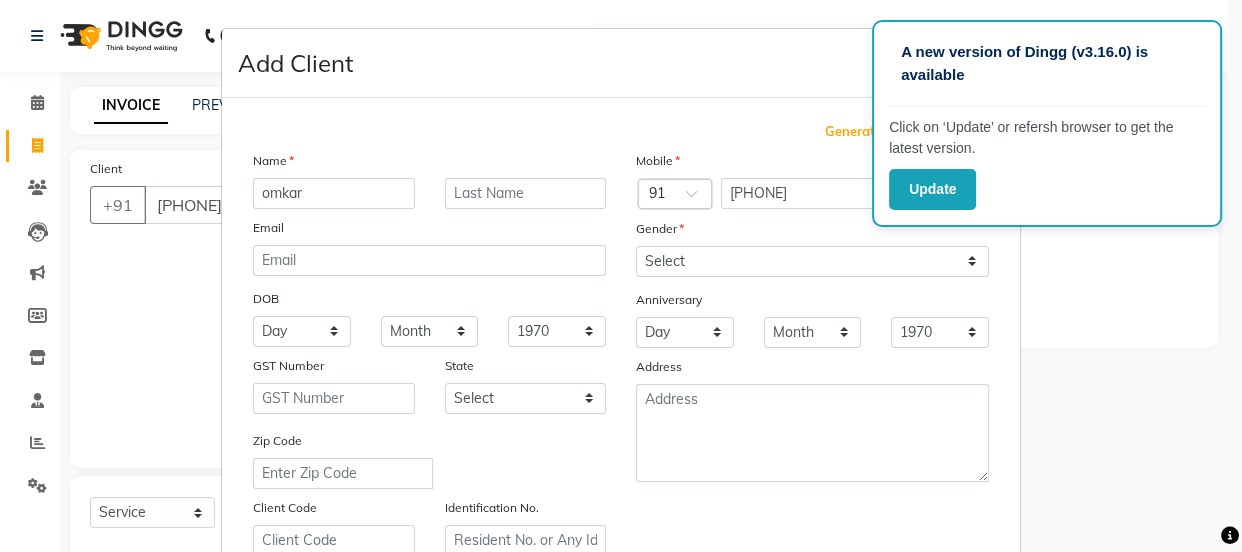 type on "omkar" 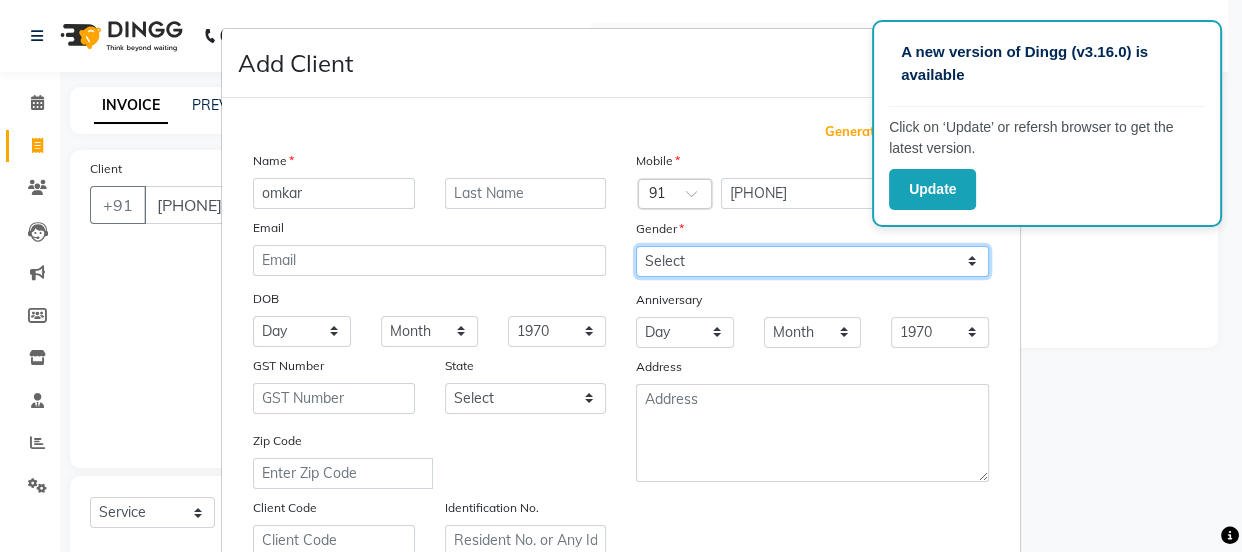 click on "Select Male Female Other Prefer Not To Say" at bounding box center (812, 261) 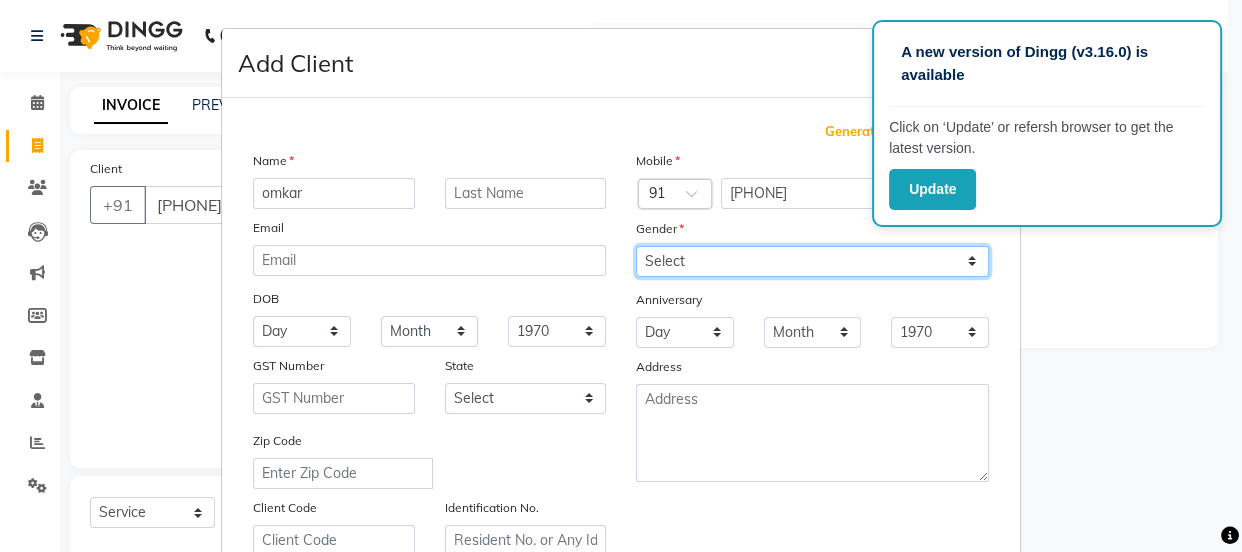 select on "female" 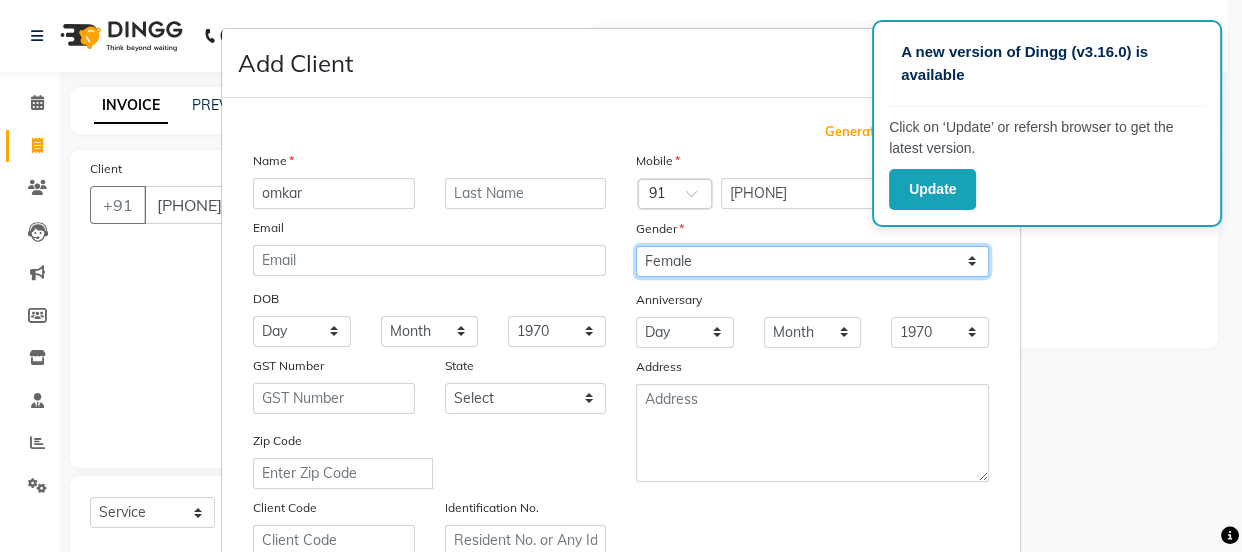 click on "Select Male Female Other Prefer Not To Say" at bounding box center [812, 261] 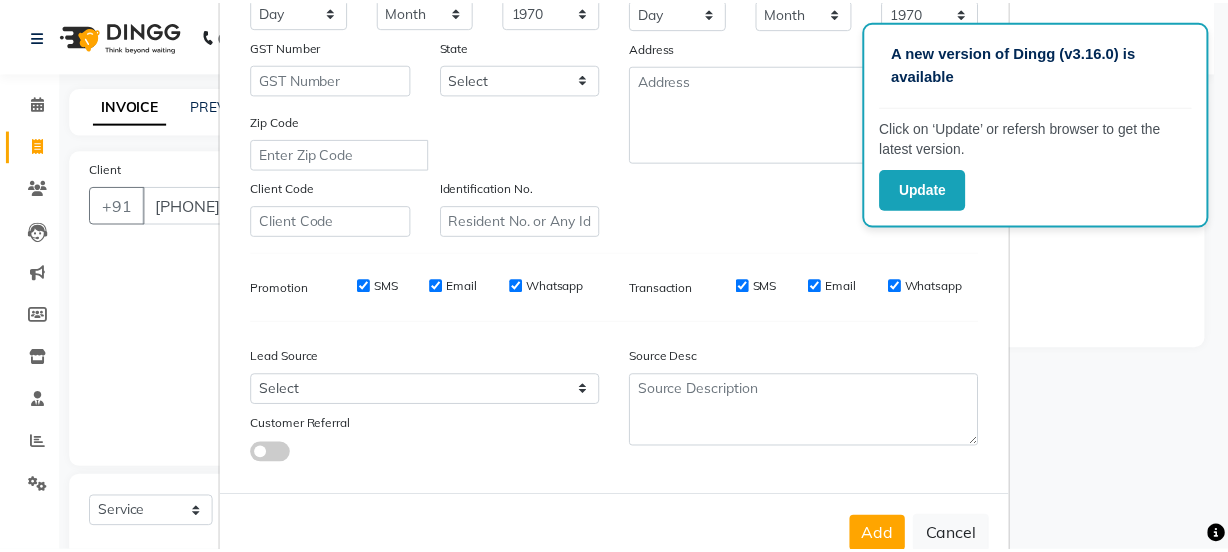 scroll, scrollTop: 377, scrollLeft: 0, axis: vertical 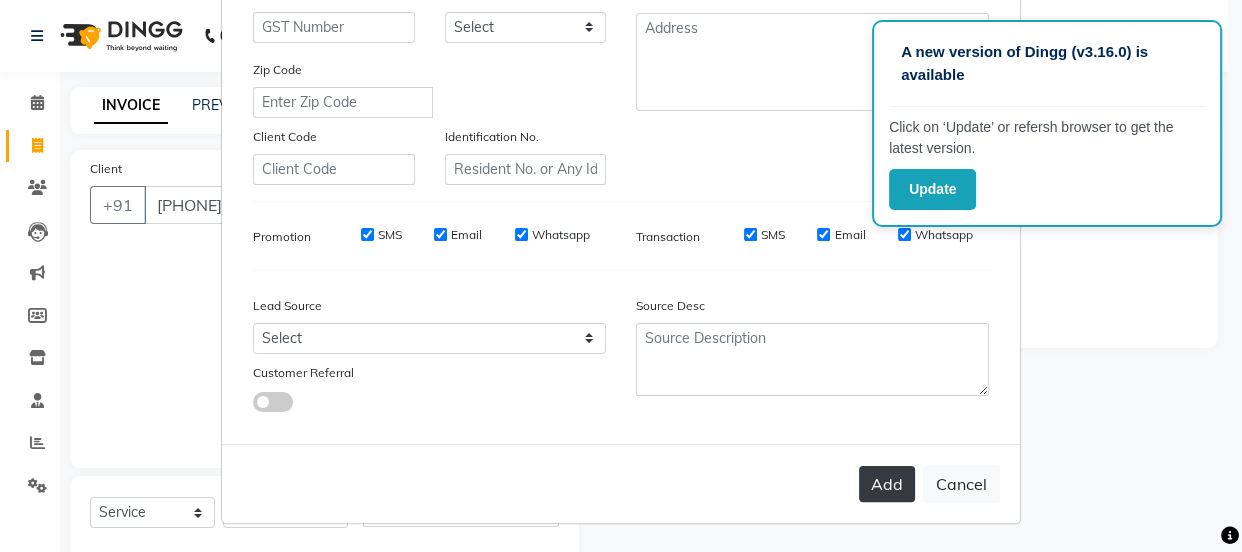 click on "Add" at bounding box center [887, 484] 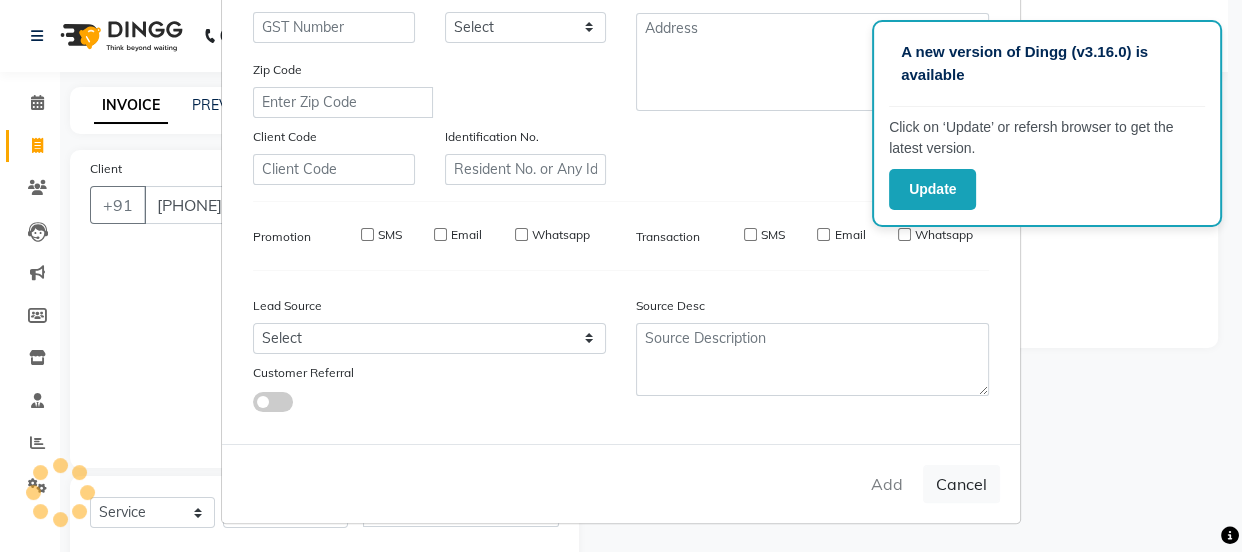 type 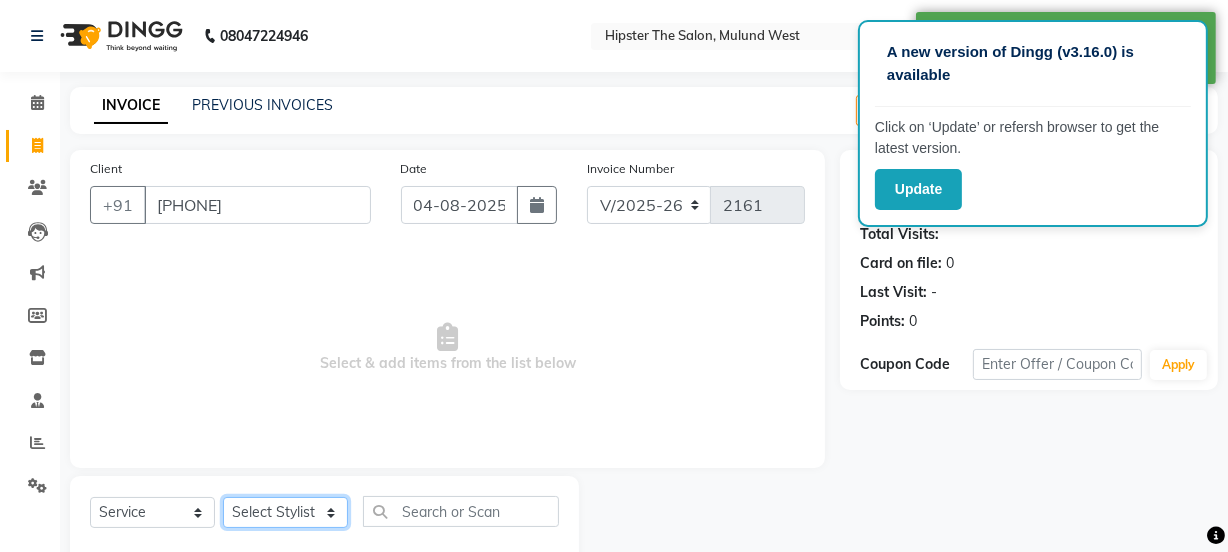 click on "Select Stylist Aditya aishu Akansha Altaf Anil Anup Ashik Bhavin Irshad Lucky meeth minaz  Namrata Neelam poonam Raju Rekha Rijvanna saif salman Saneef sweta  Vaibhav vicky" 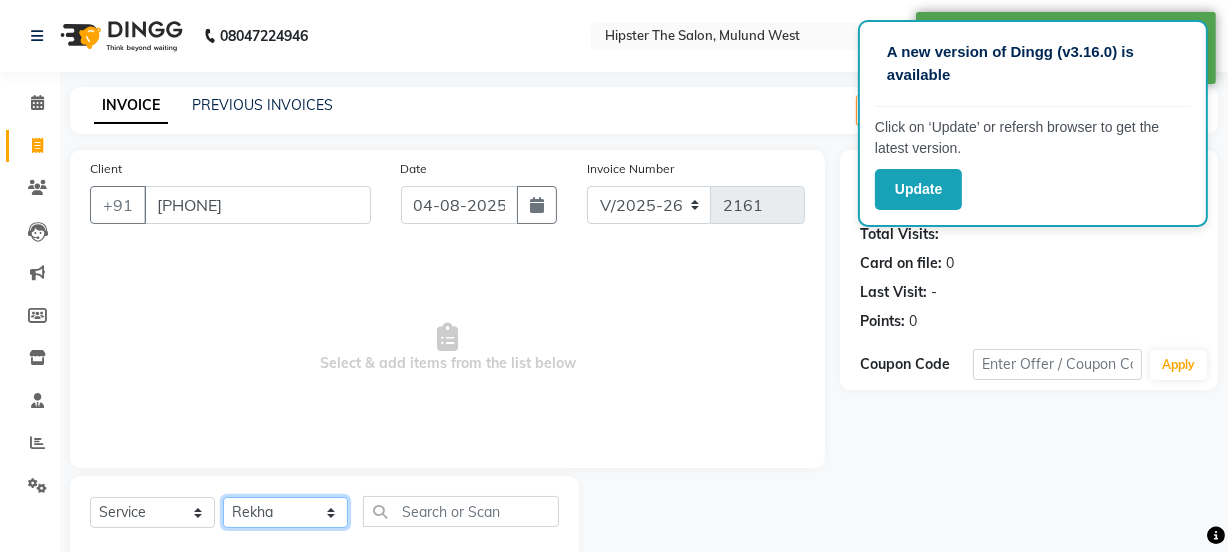 click on "Select Stylist Aditya aishu Akansha Altaf Anil Anup Ashik Bhavin Irshad Lucky meeth minaz  Namrata Neelam poonam Raju Rekha Rijvanna saif salman Saneef sweta  Vaibhav vicky" 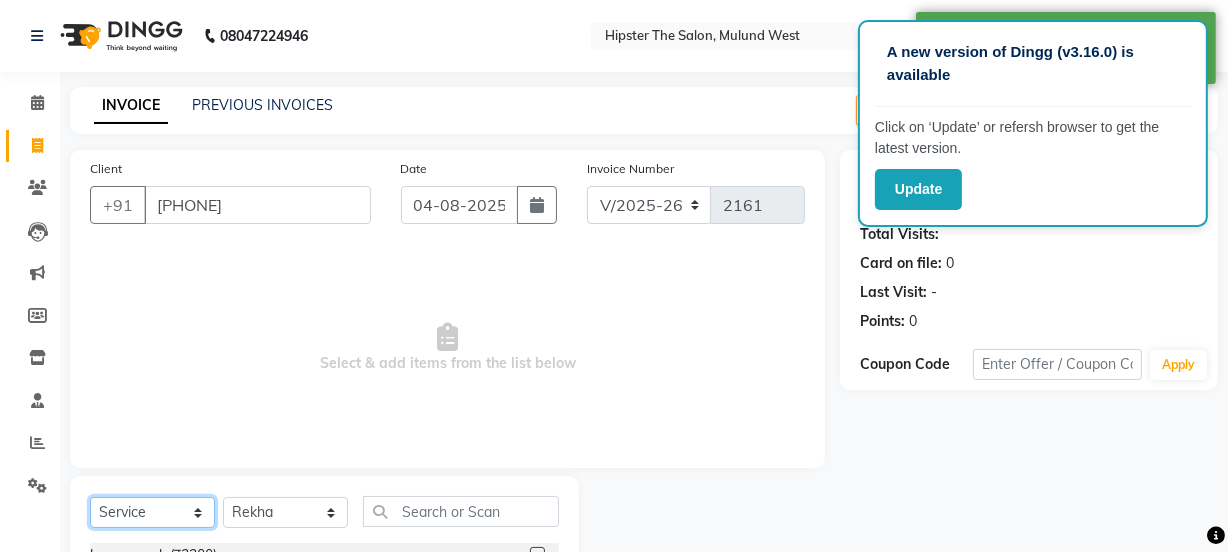 click on "Select  Service  Product  Membership  Package Voucher Prepaid Gift Card" 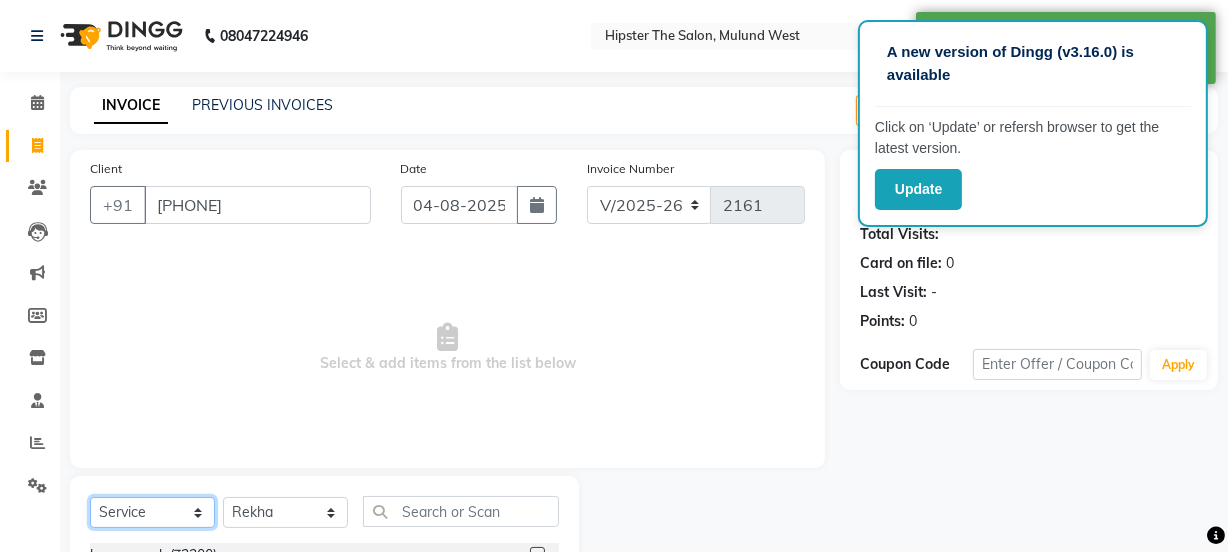 select on "P" 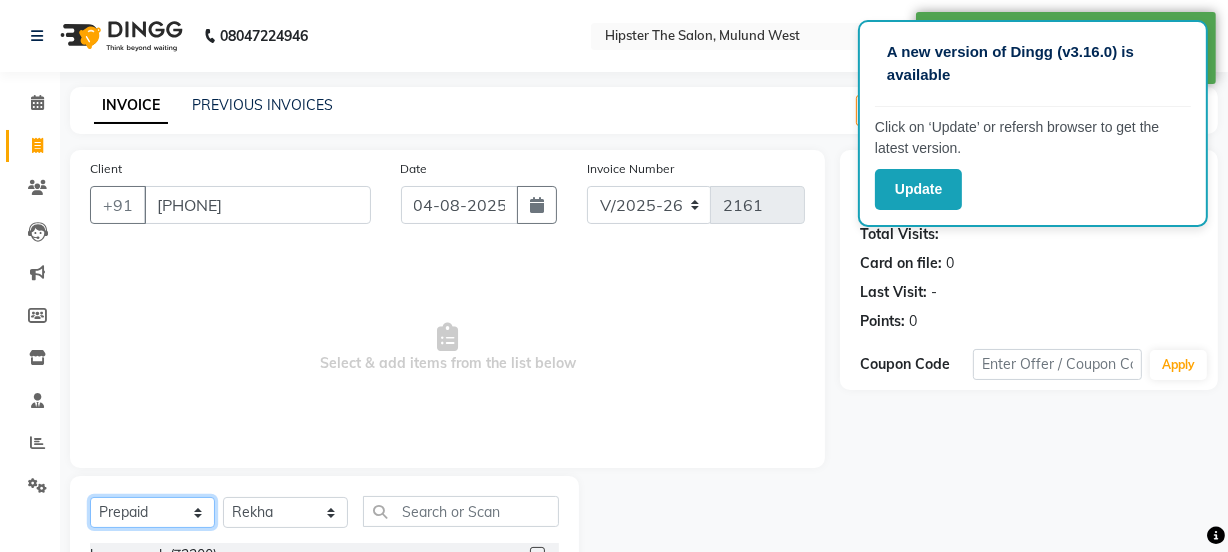 click on "Select  Service  Product  Membership  Package Voucher Prepaid Gift Card" 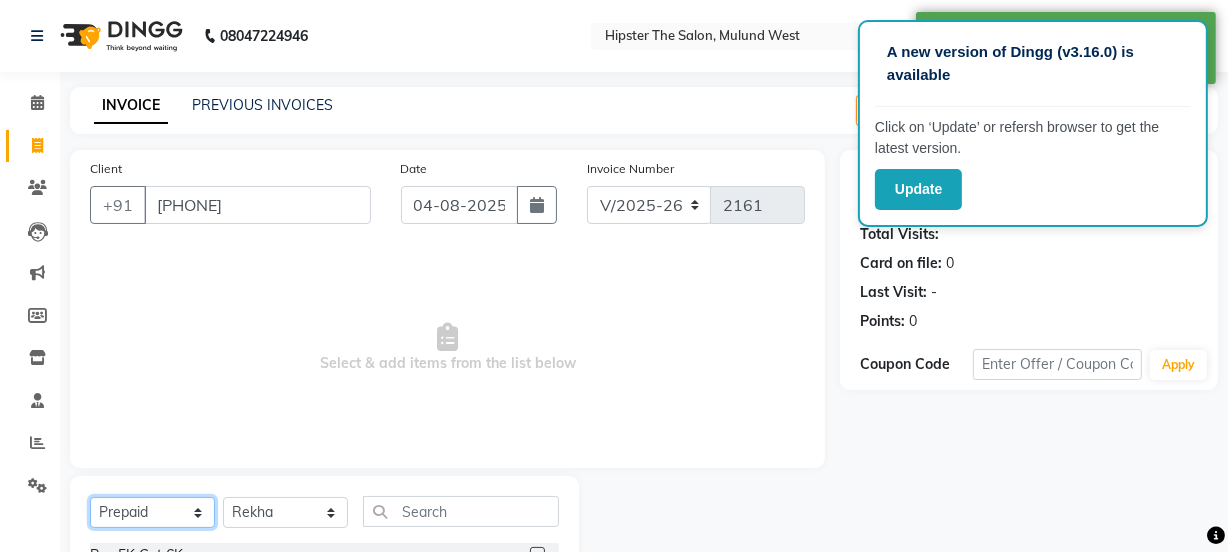 scroll, scrollTop: 250, scrollLeft: 0, axis: vertical 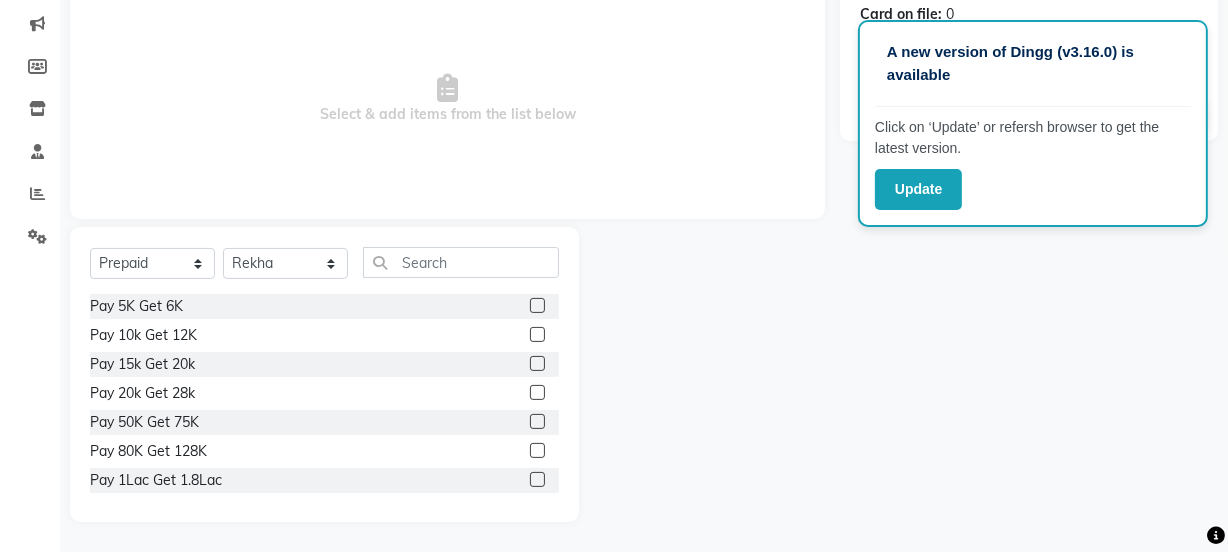 click 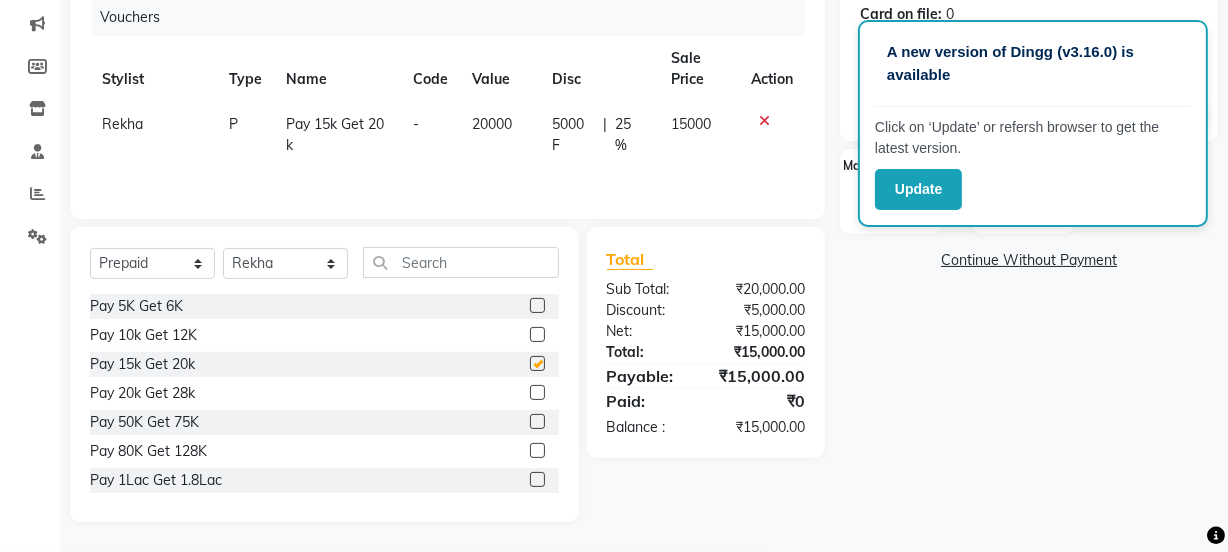 checkbox on "false" 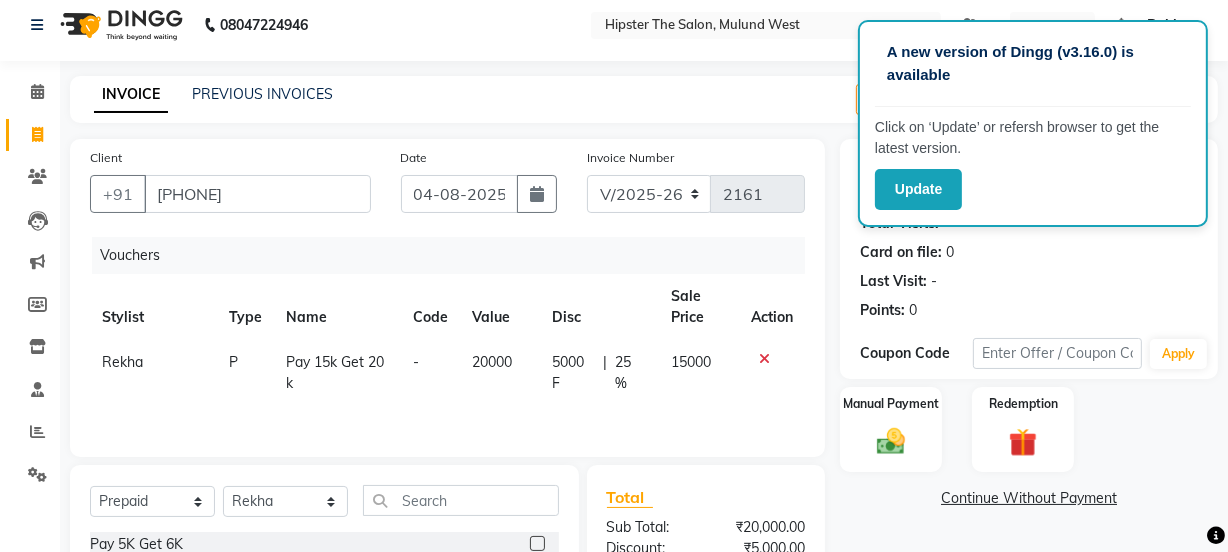 scroll, scrollTop: 0, scrollLeft: 0, axis: both 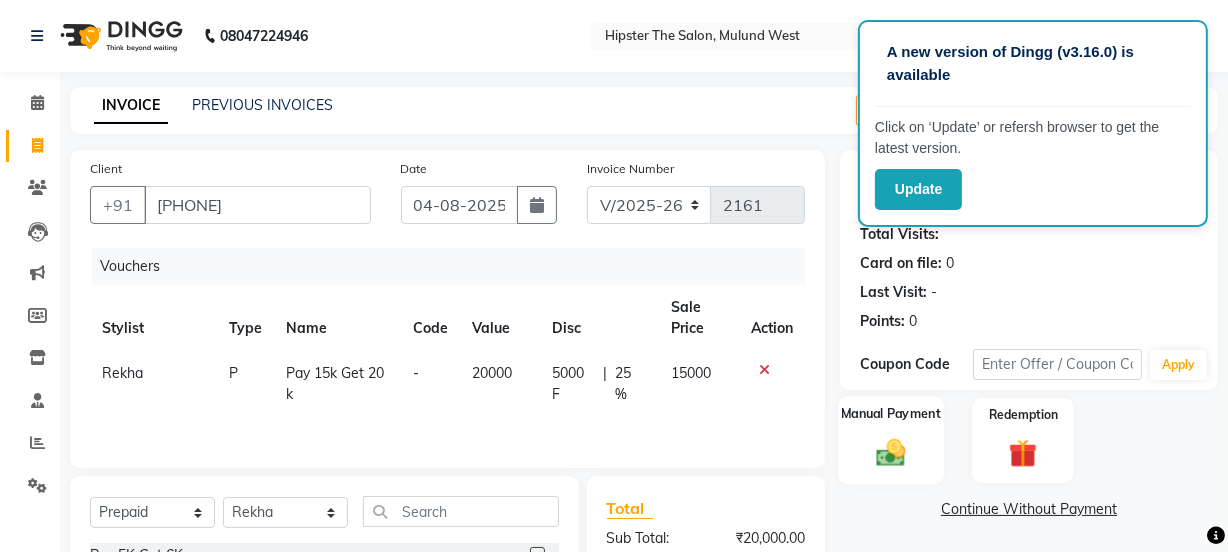 click 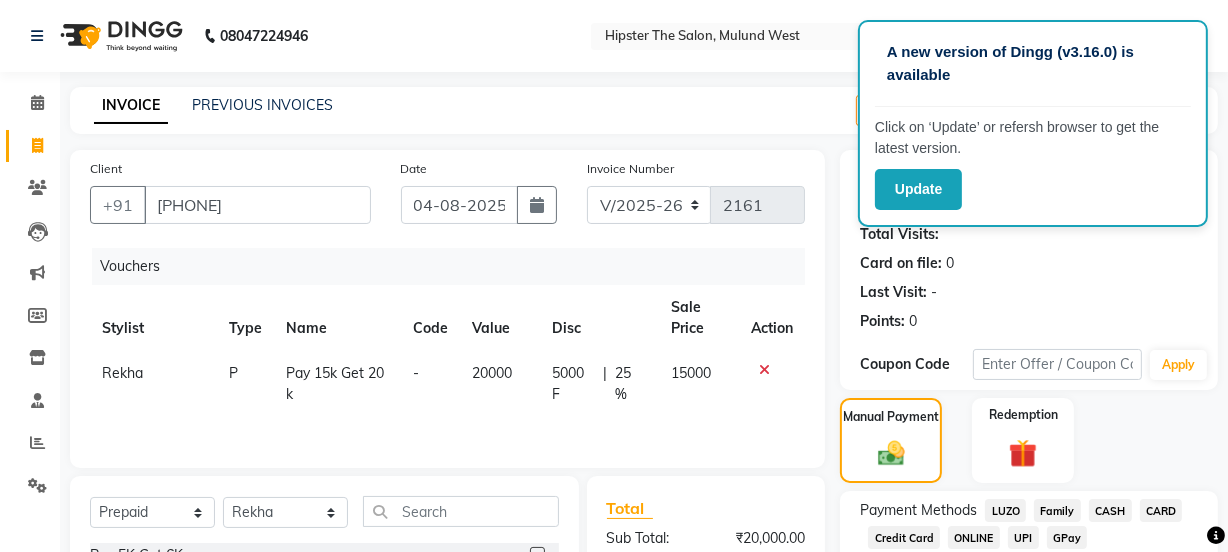 scroll, scrollTop: 250, scrollLeft: 0, axis: vertical 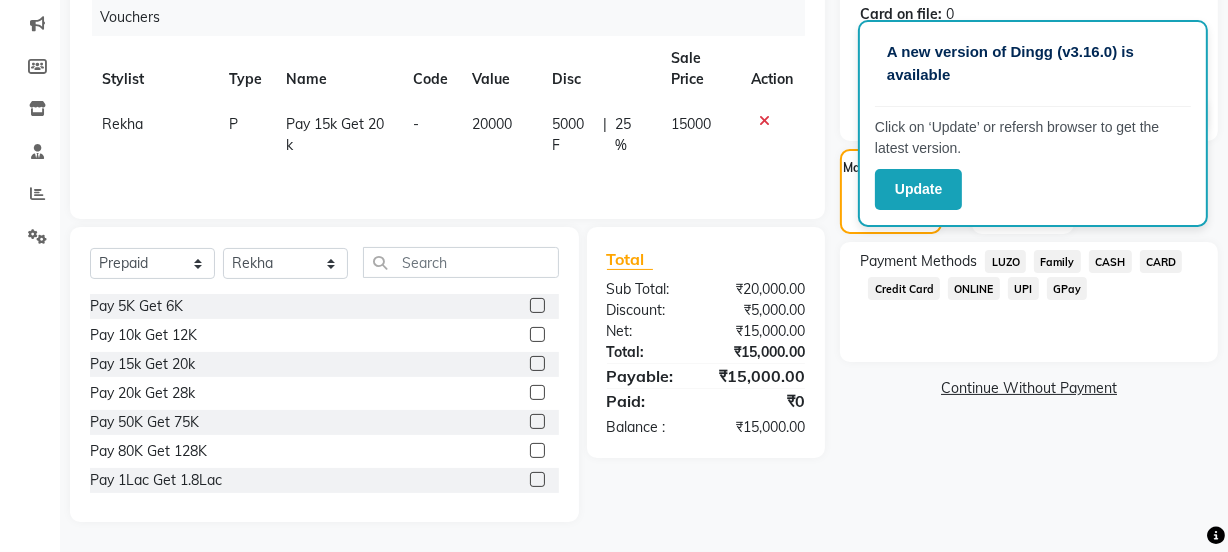 click on "CARD" 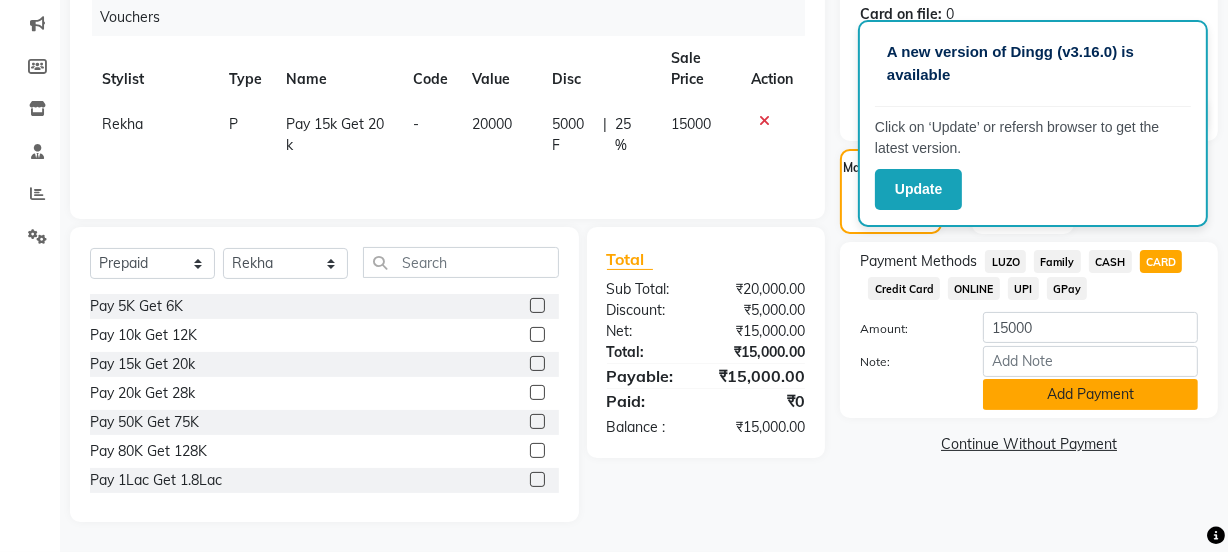 click on "Add Payment" 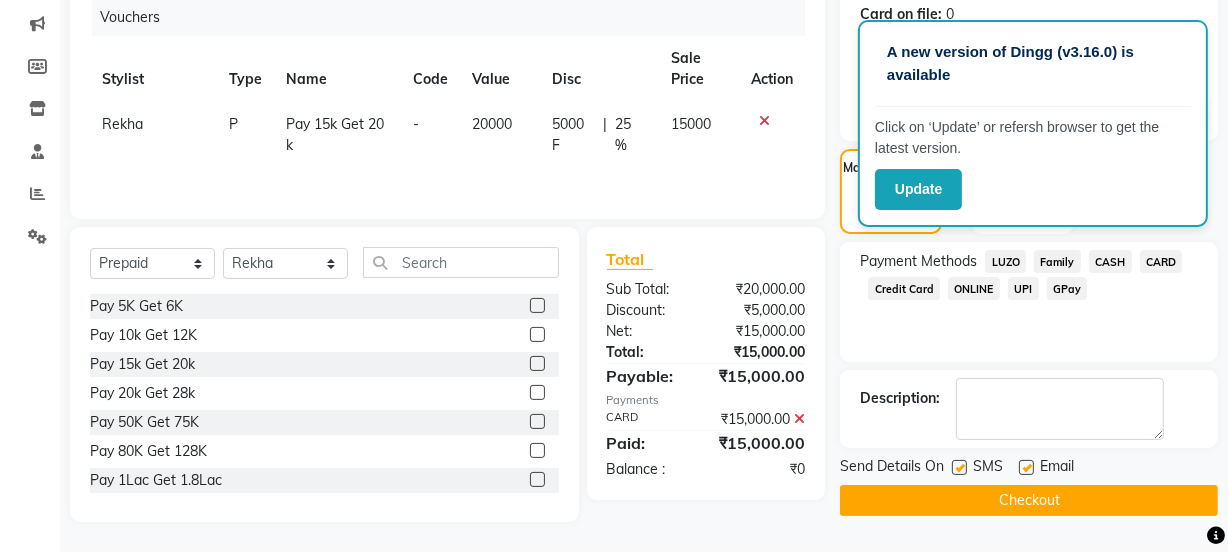 click 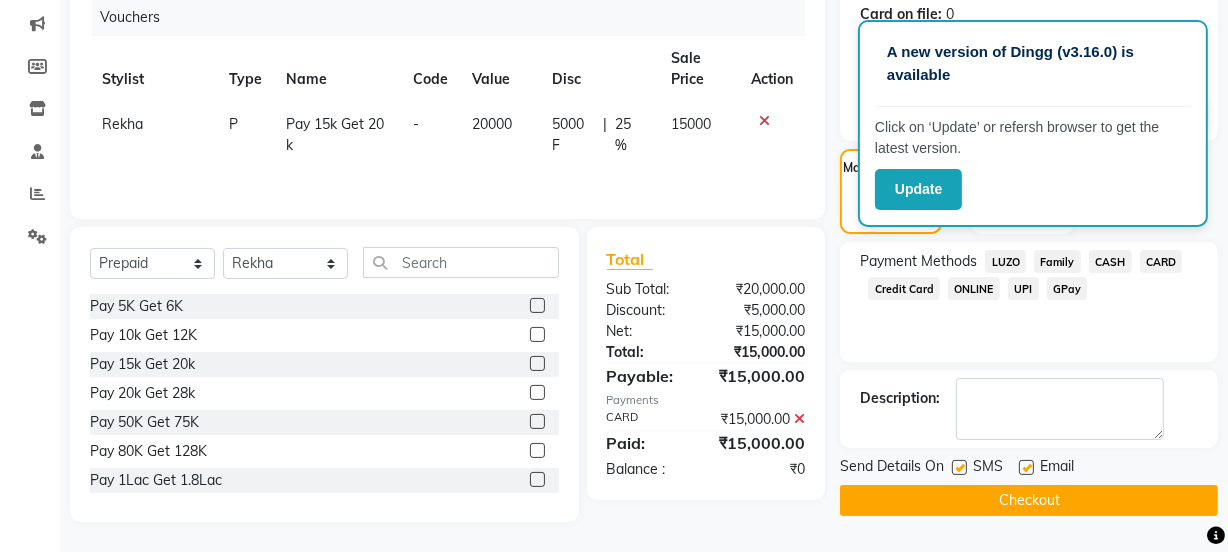 click on "Checkout" 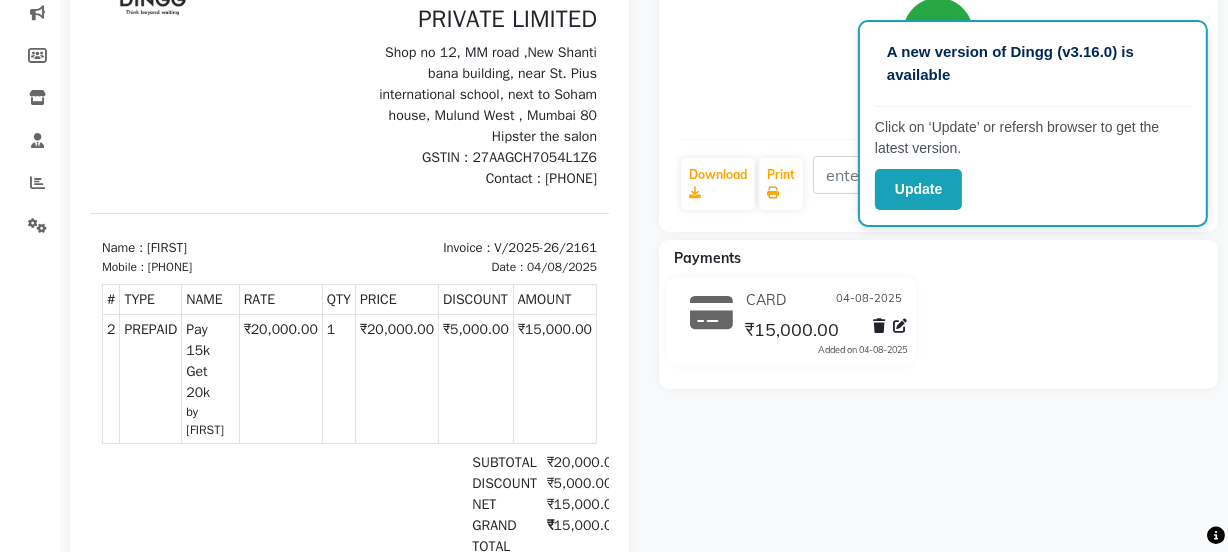 scroll, scrollTop: 0, scrollLeft: 0, axis: both 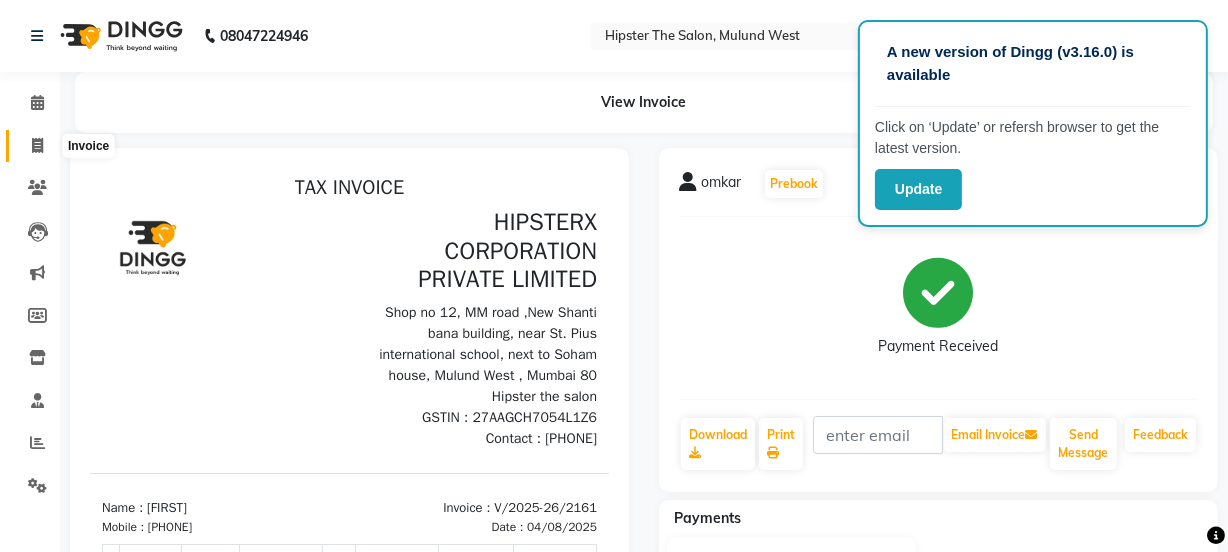 click 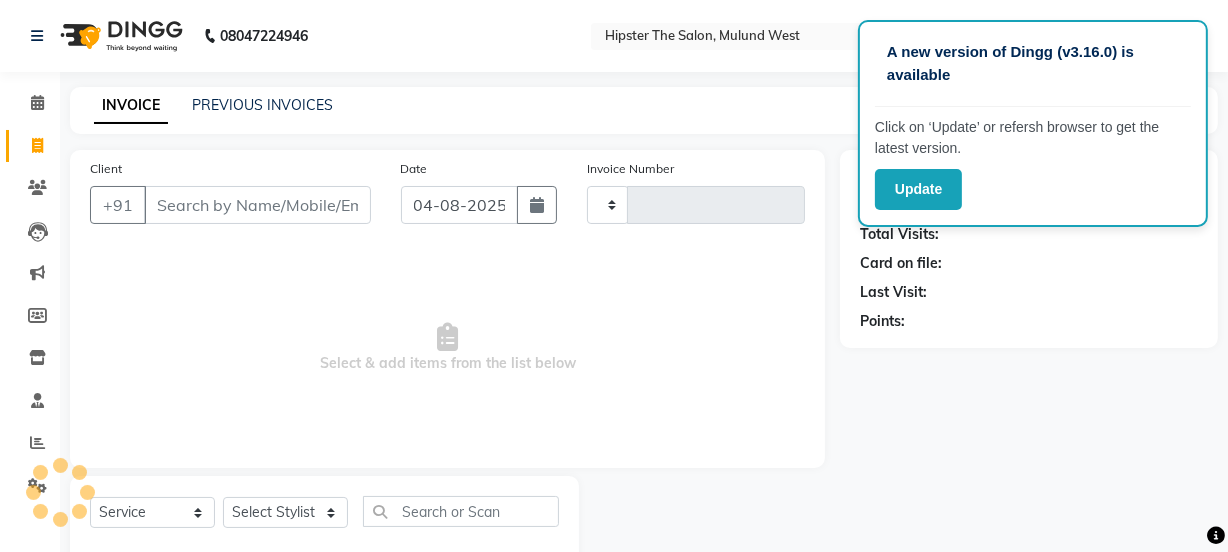 scroll, scrollTop: 50, scrollLeft: 0, axis: vertical 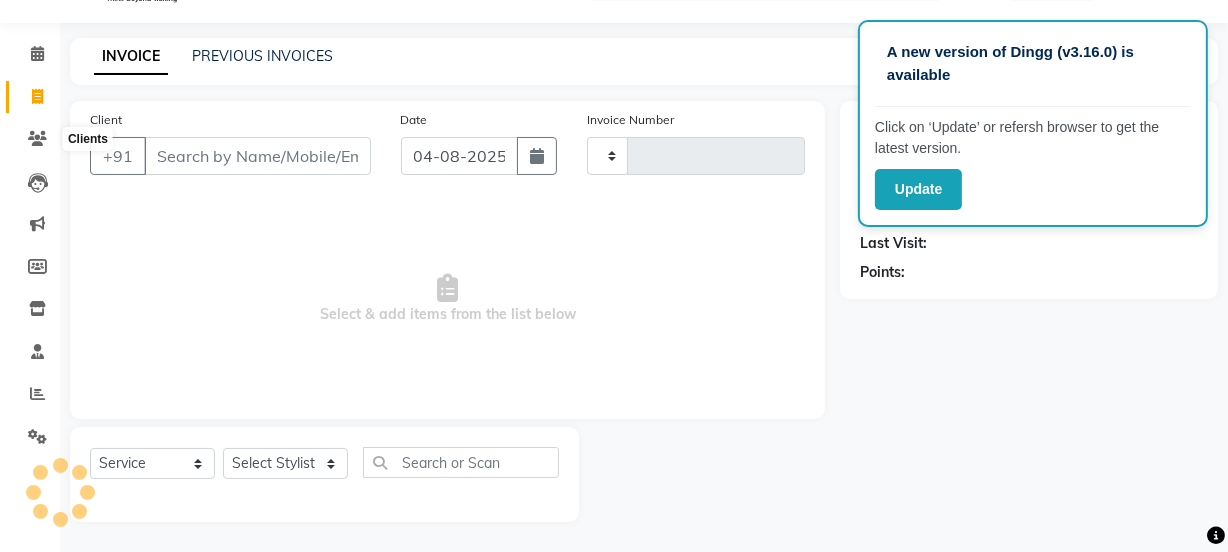 type on "2162" 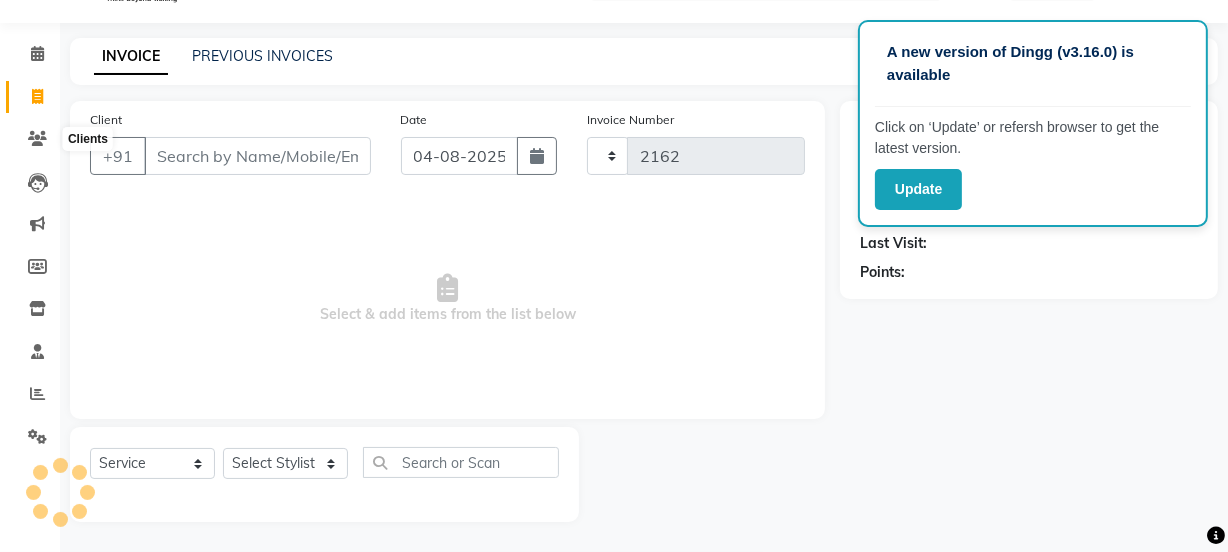 select on "5125" 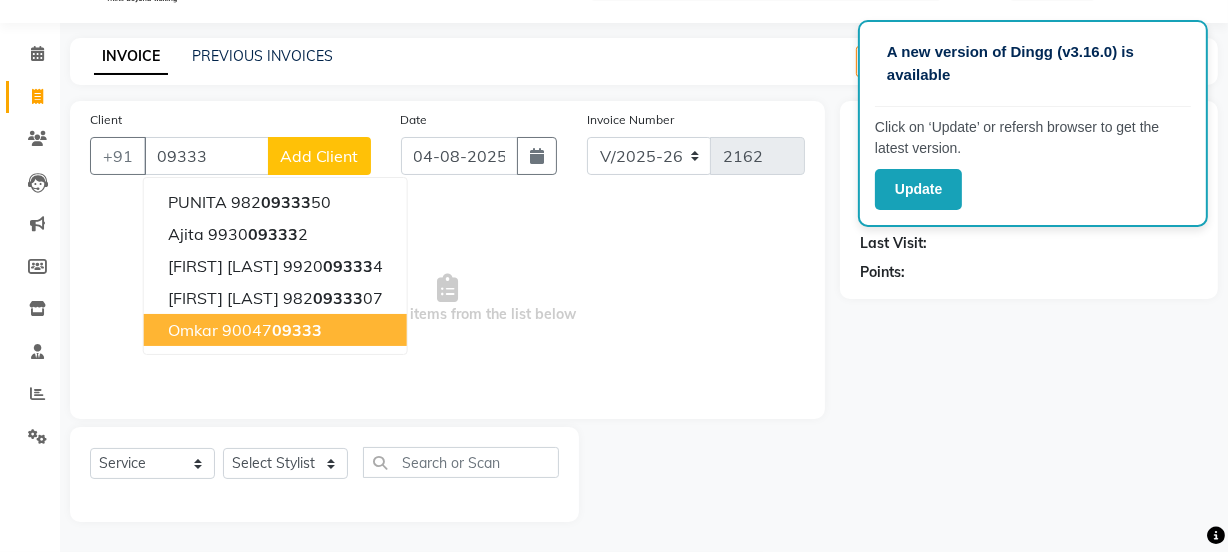click on "90047 09333" at bounding box center (272, 330) 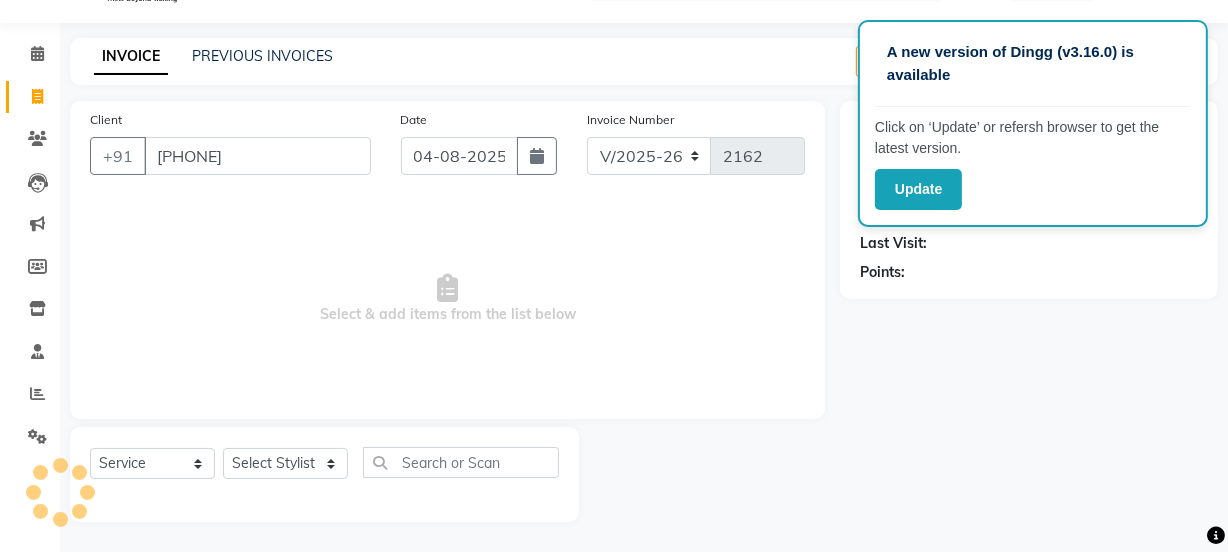 type on "9004709333" 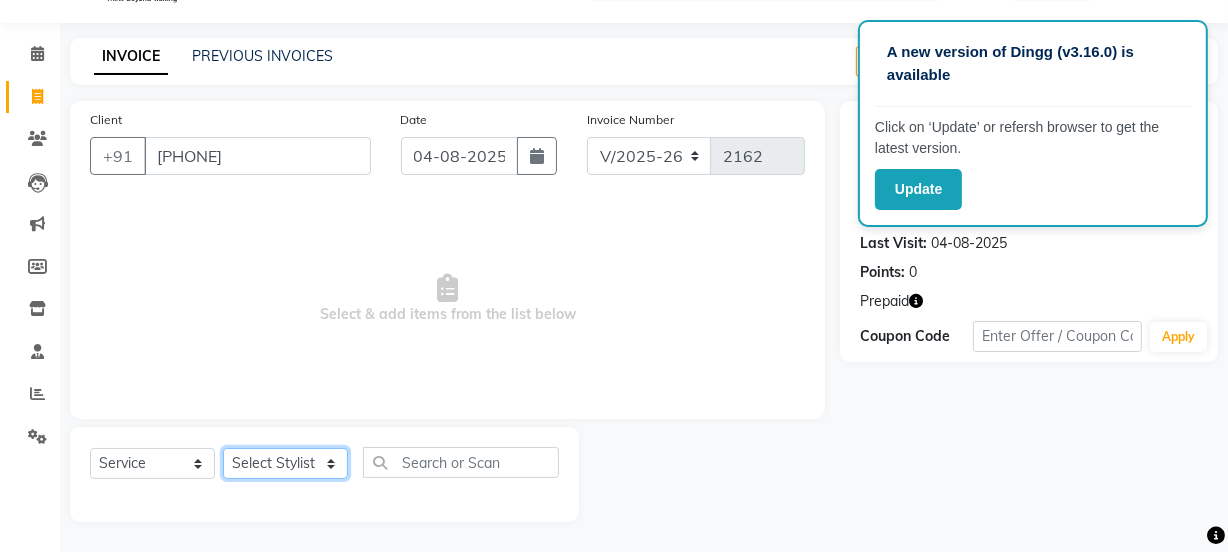 click on "Select Stylist Aditya aishu Akansha Altaf Anil Anup Ashik Bhavin Irshad Lucky meeth minaz  Namrata Neelam poonam Raju Rekha Rijvanna saif salman Saneef sweta  Vaibhav vicky" 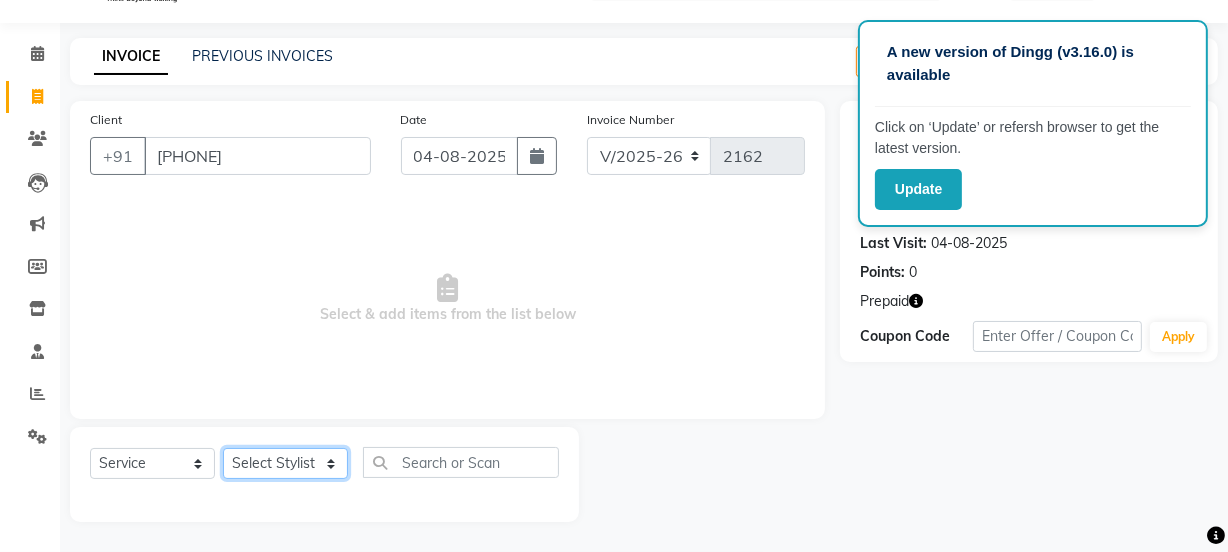 select on "32386" 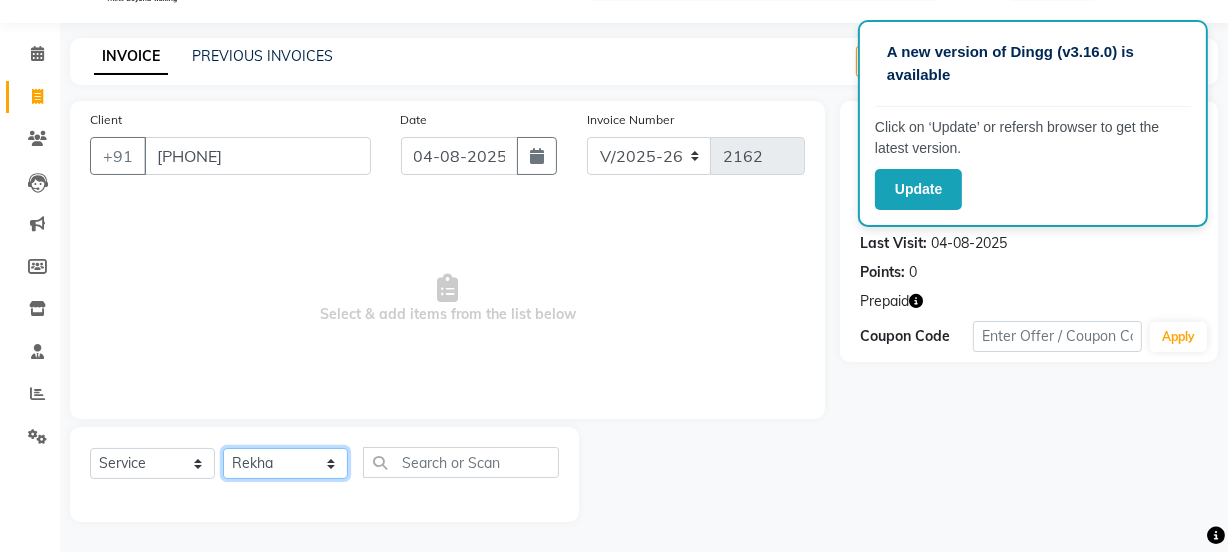 click on "Select Stylist Aditya aishu Akansha Altaf Anil Anup Ashik Bhavin Irshad Lucky meeth minaz  Namrata Neelam poonam Raju Rekha Rijvanna saif salman Saneef sweta  Vaibhav vicky" 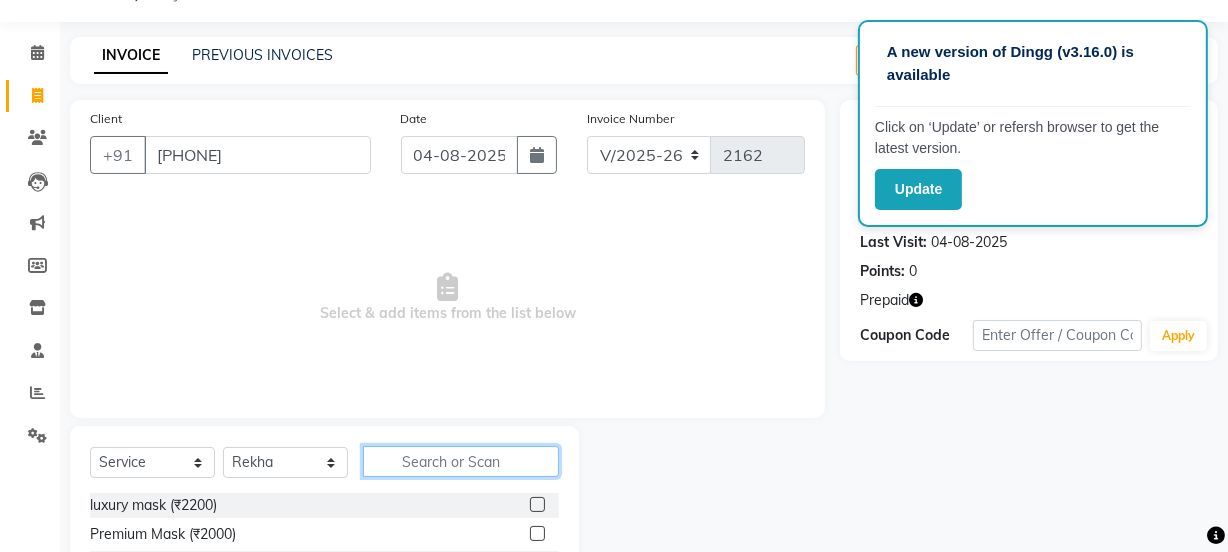 click 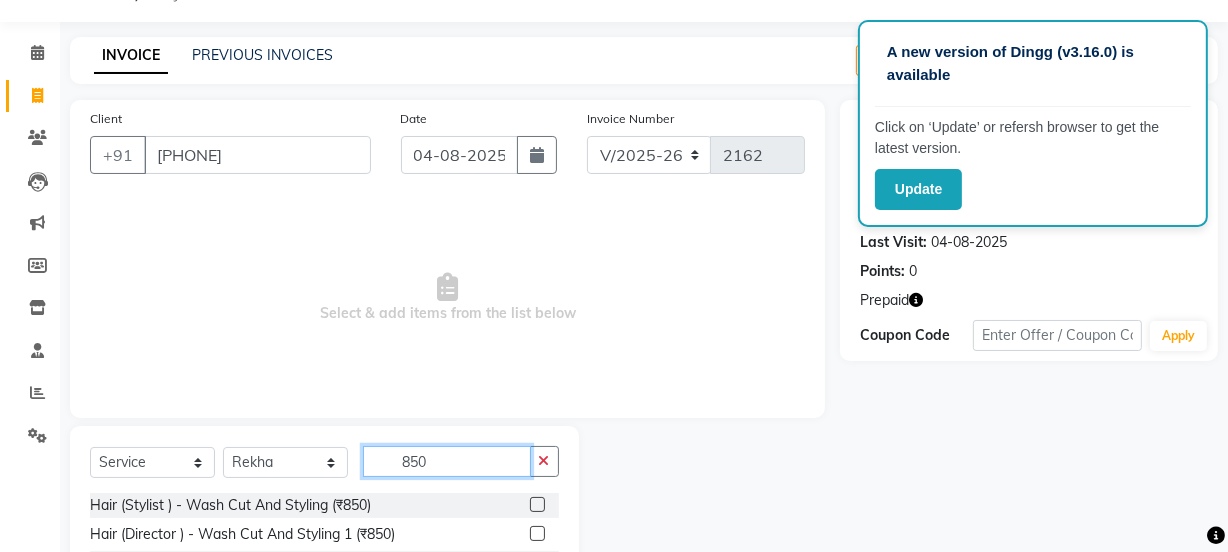 scroll, scrollTop: 136, scrollLeft: 0, axis: vertical 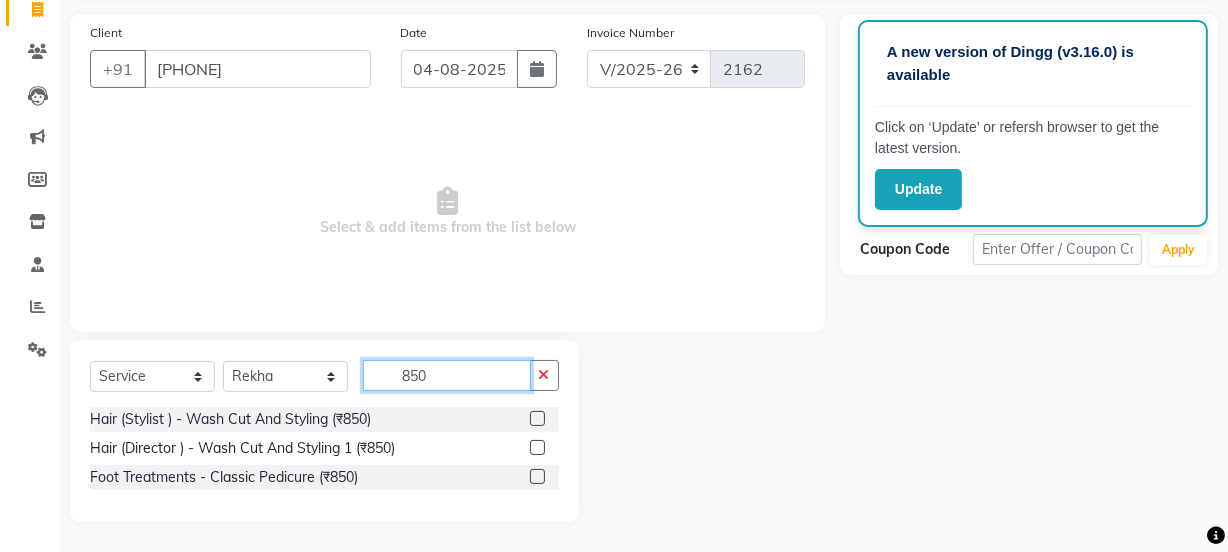 type on "850" 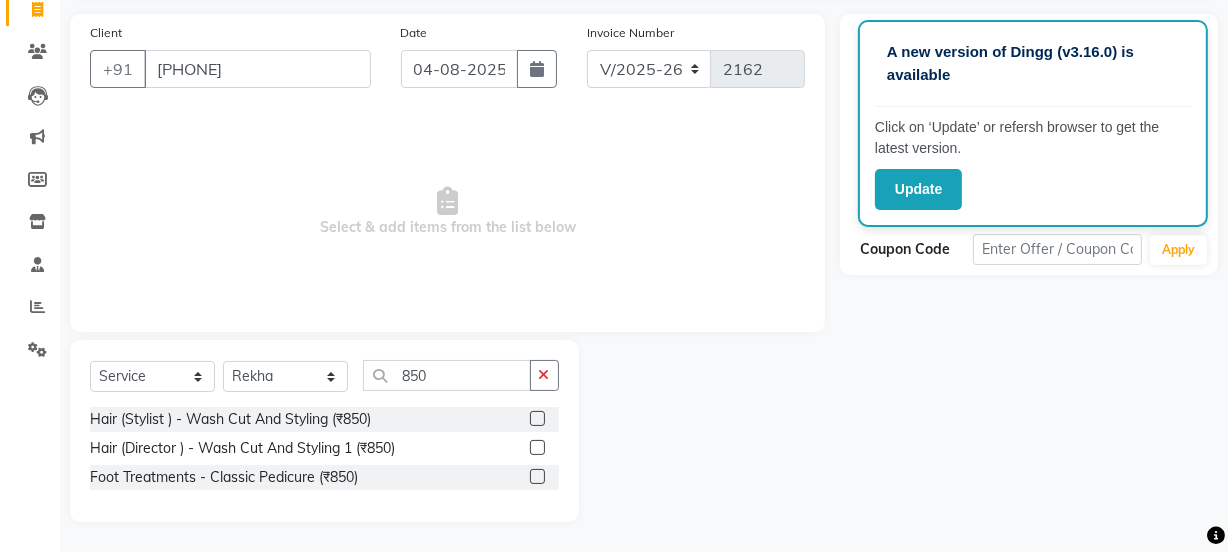 click 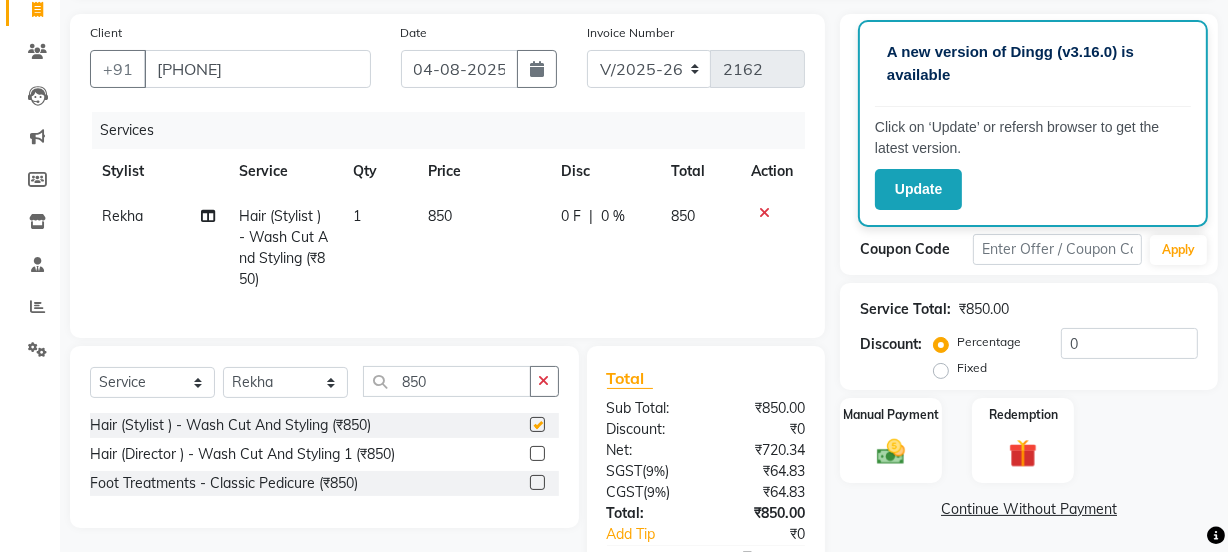 click on "₹850.00" 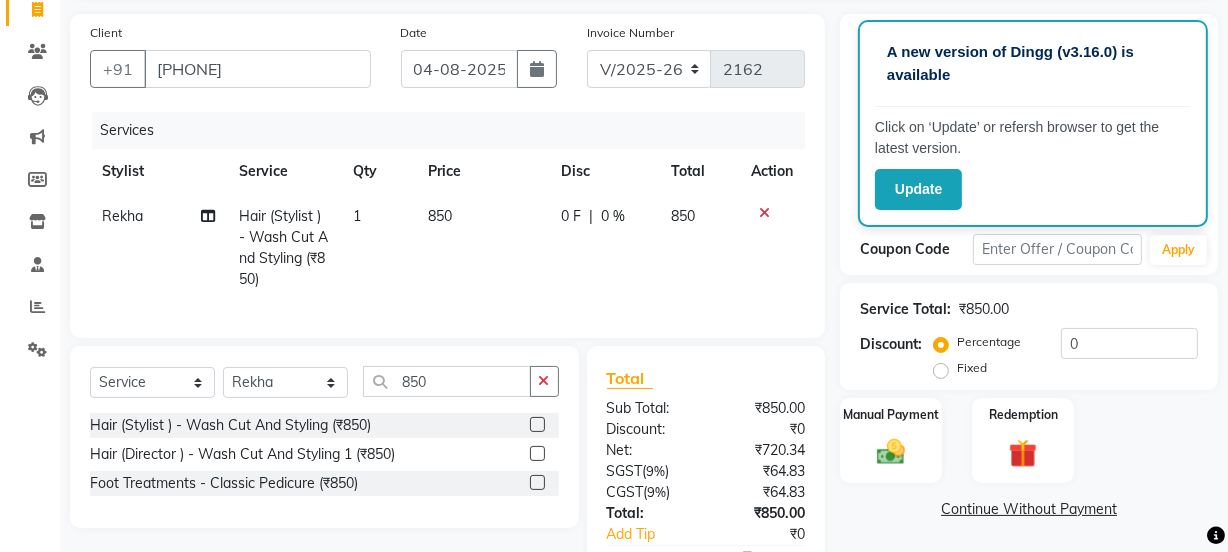 checkbox on "false" 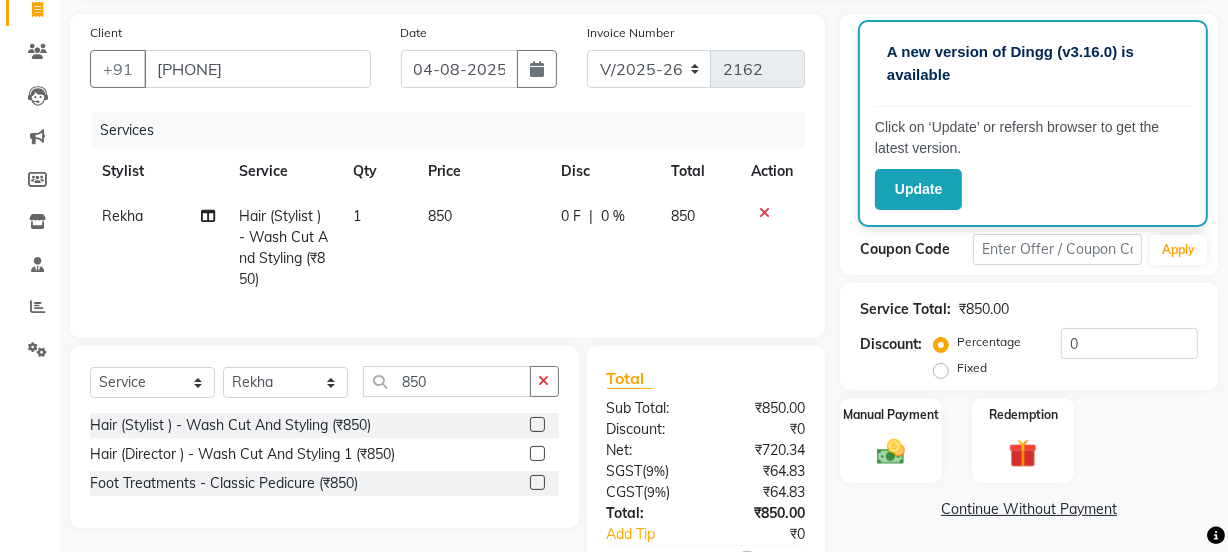 scroll, scrollTop: 257, scrollLeft: 0, axis: vertical 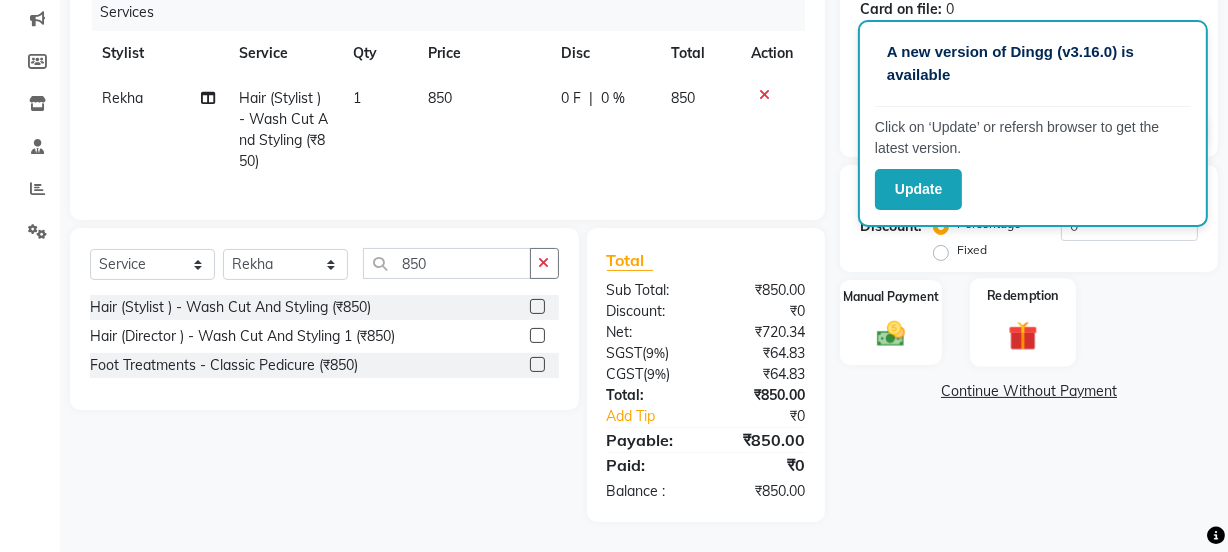 click on "Redemption" 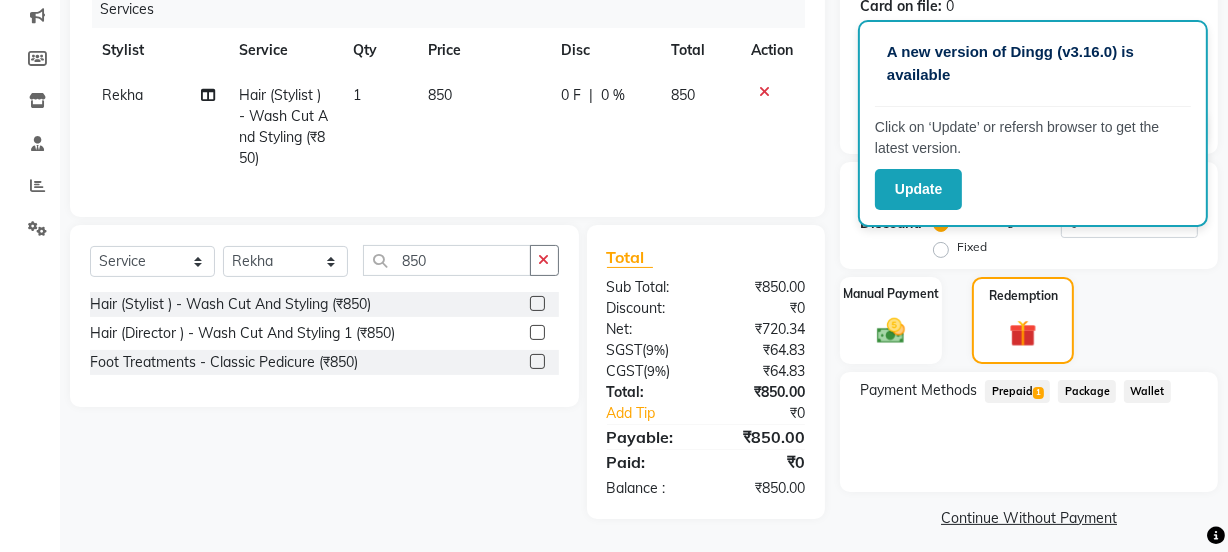 click on "Prepaid  1" 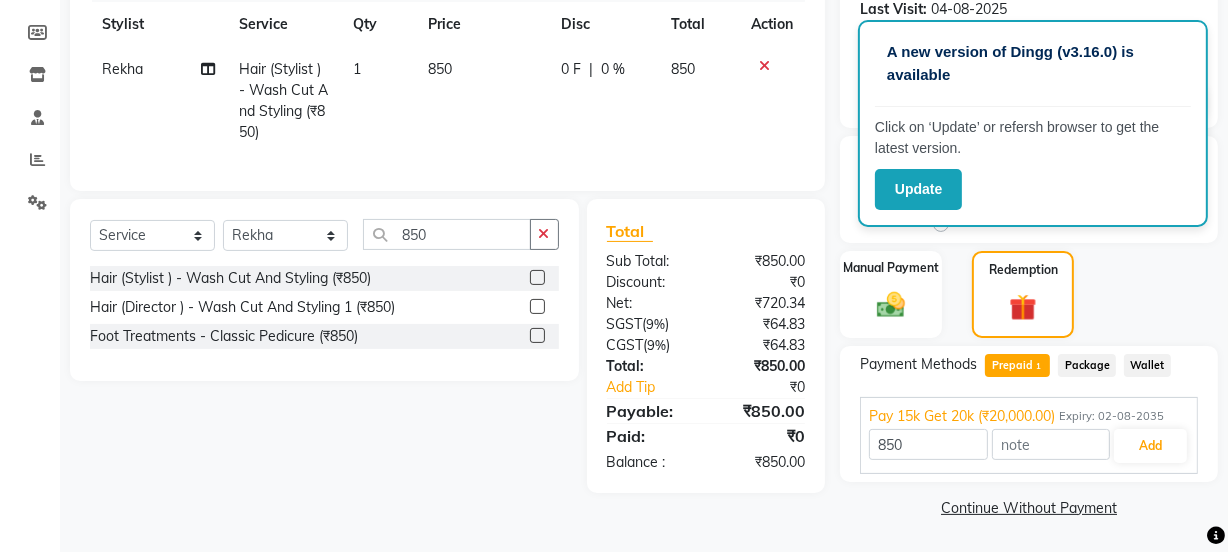 click on "Expiry: 02-08-2035" at bounding box center (1111, 416) 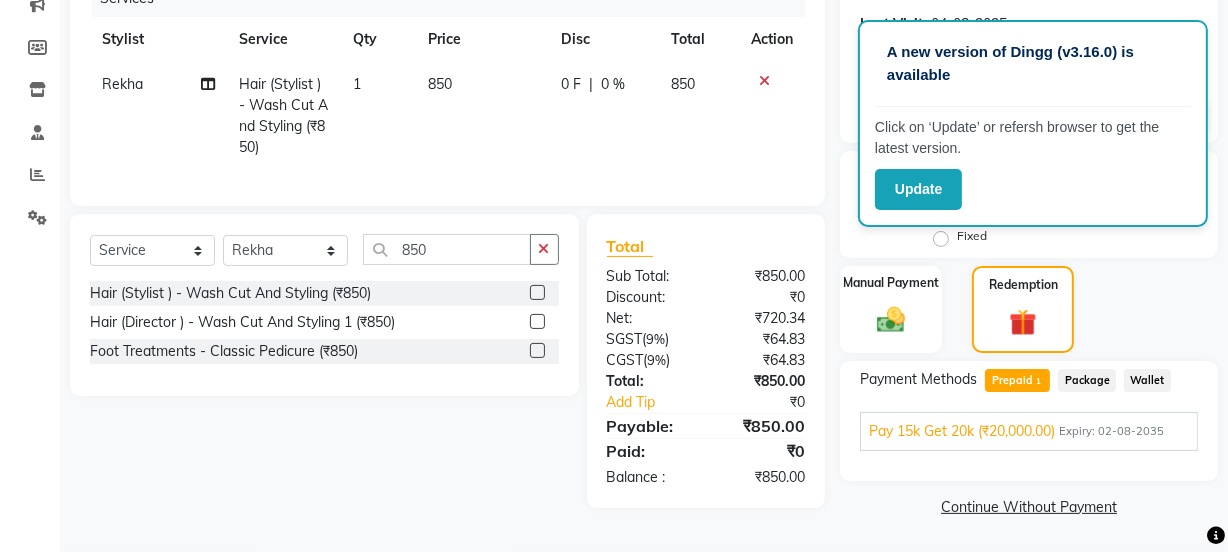 scroll, scrollTop: 269, scrollLeft: 0, axis: vertical 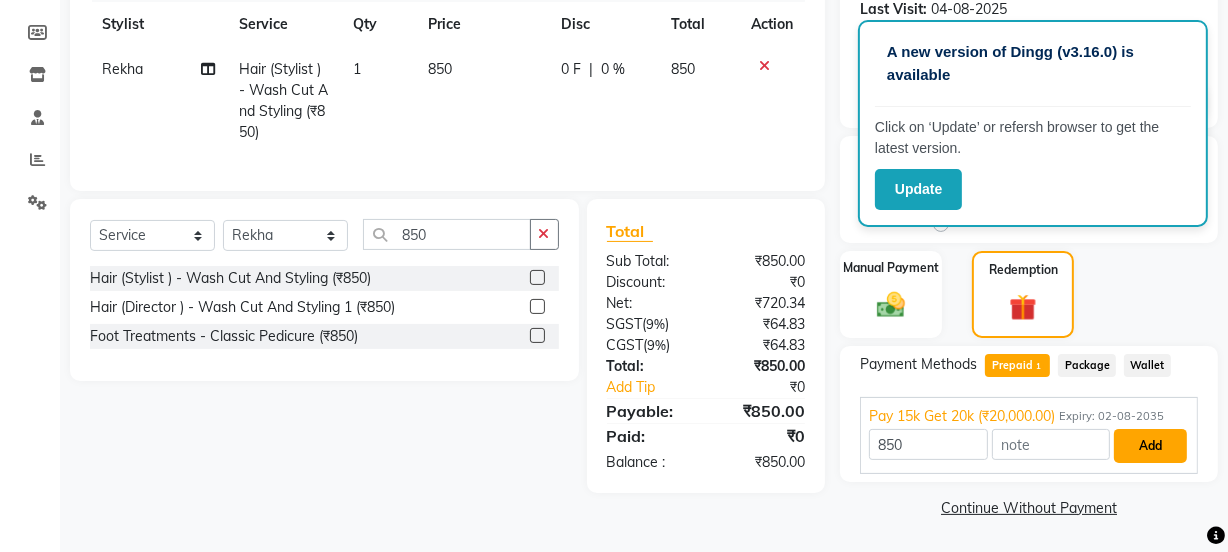 click on "Add" at bounding box center [1150, 446] 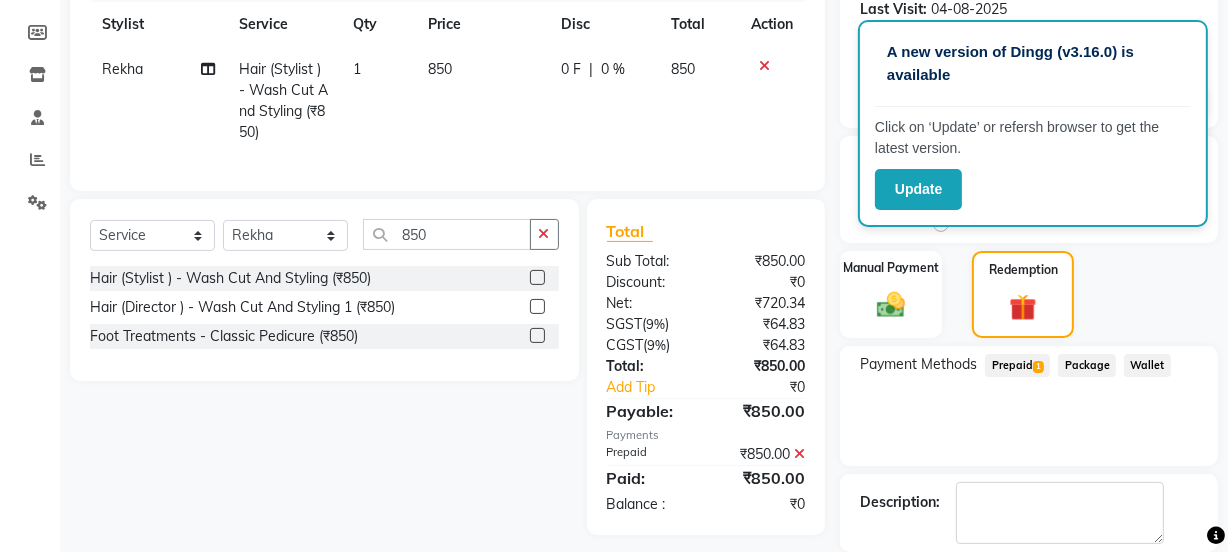 scroll, scrollTop: 380, scrollLeft: 0, axis: vertical 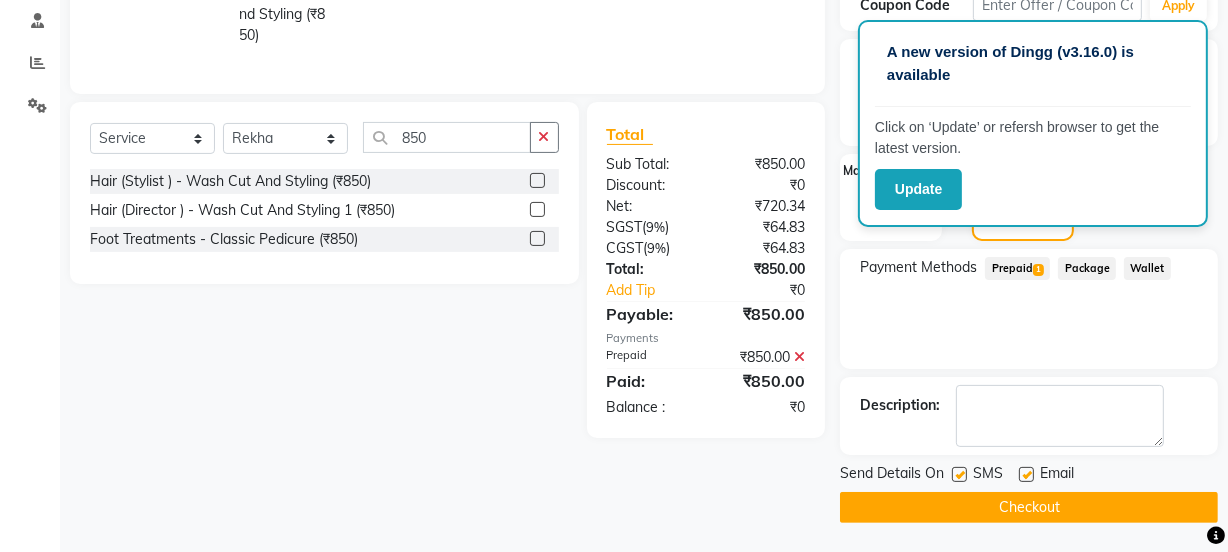 click on "Checkout" 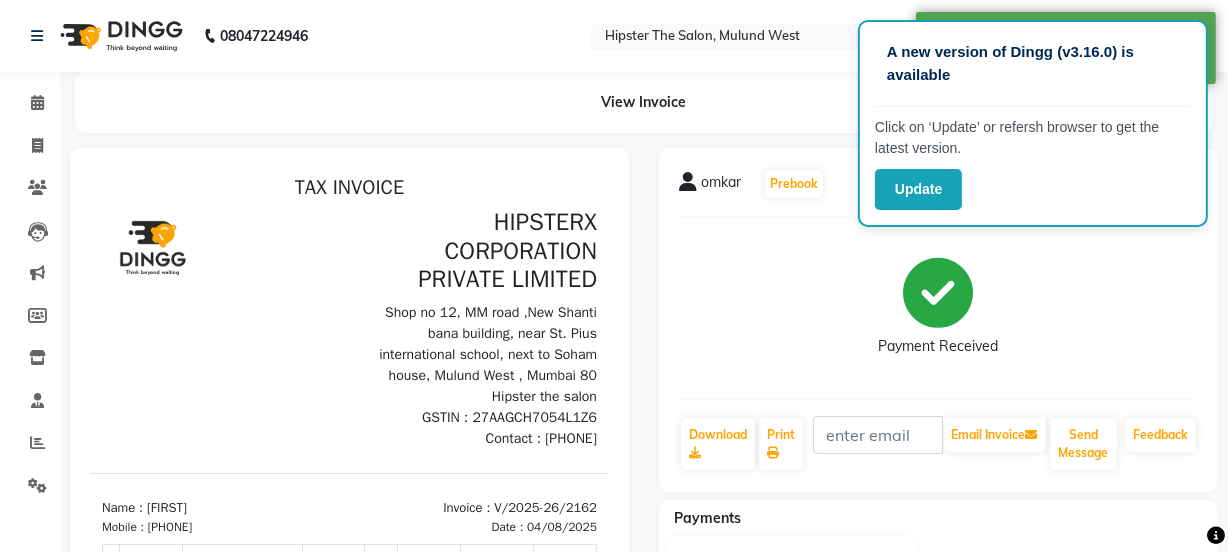 scroll, scrollTop: 0, scrollLeft: 0, axis: both 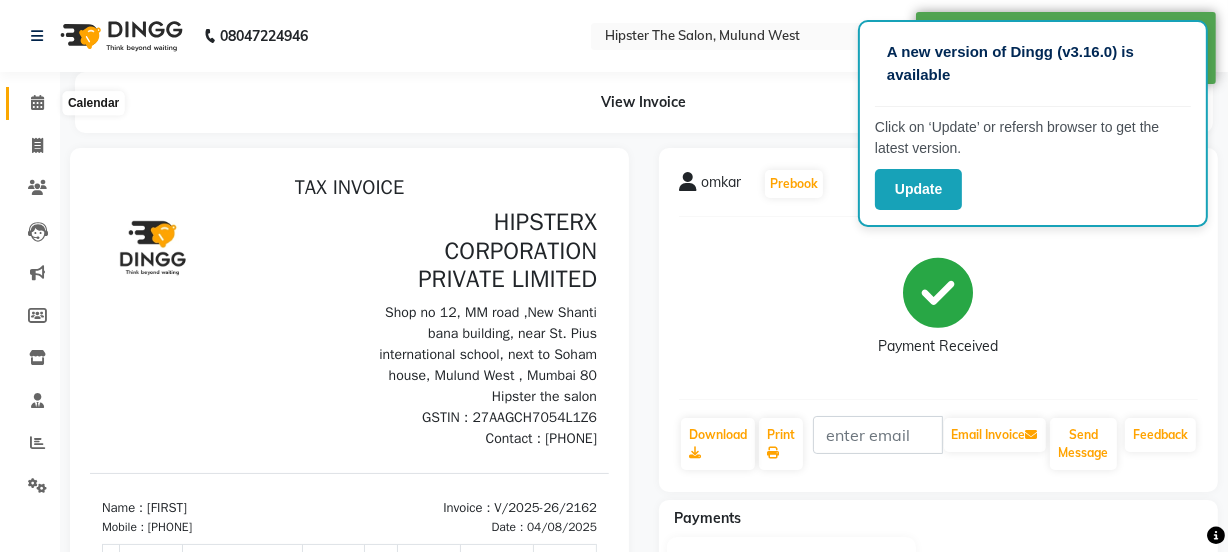 click 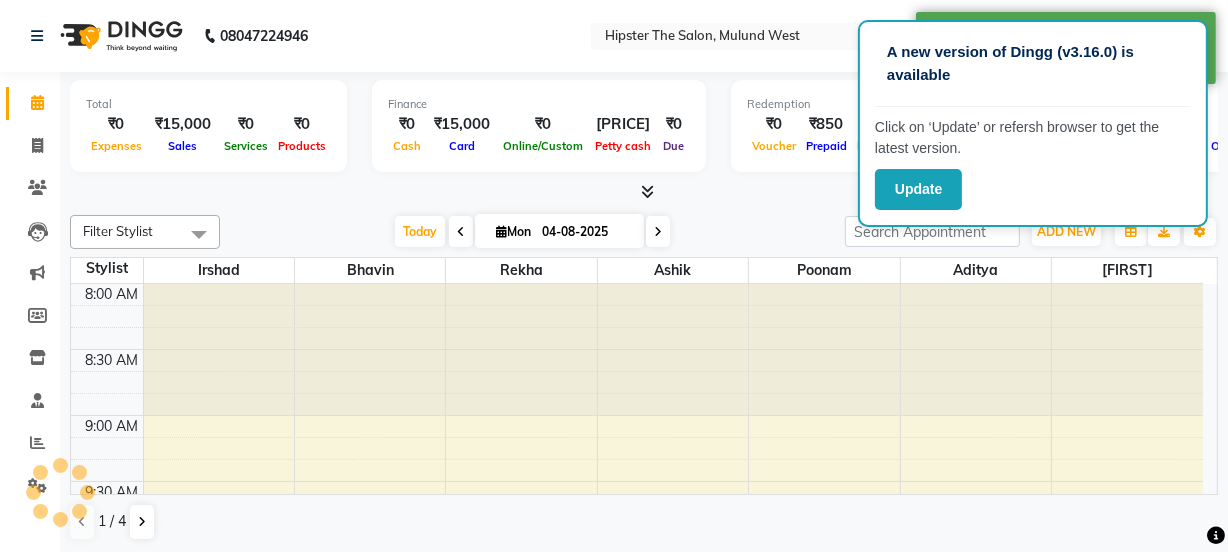 scroll, scrollTop: 0, scrollLeft: 0, axis: both 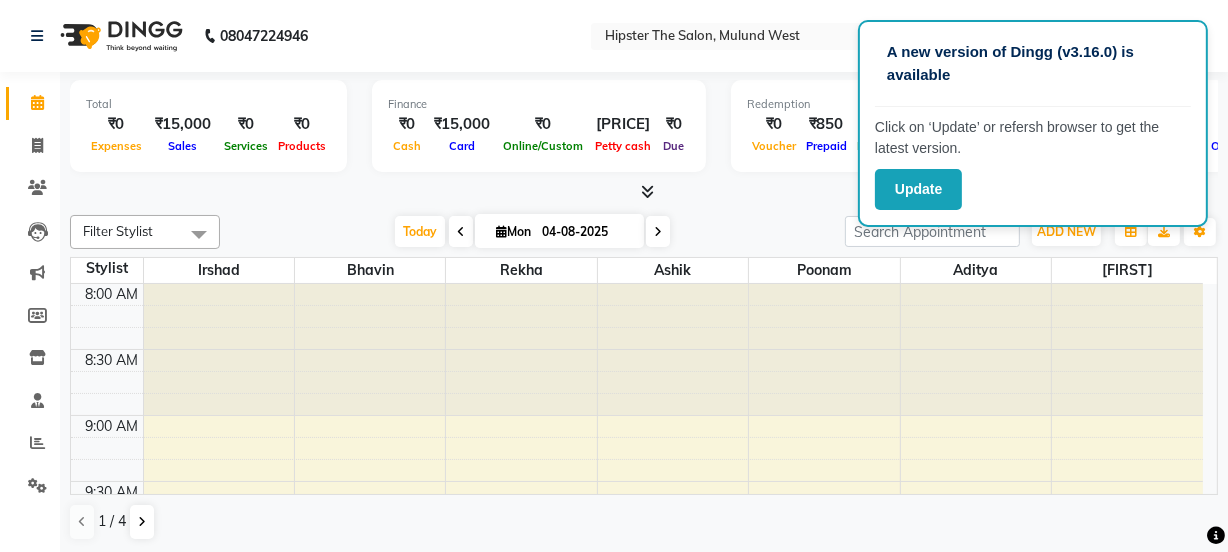 click on "Today  Mon 04-08-2025" at bounding box center (532, 232) 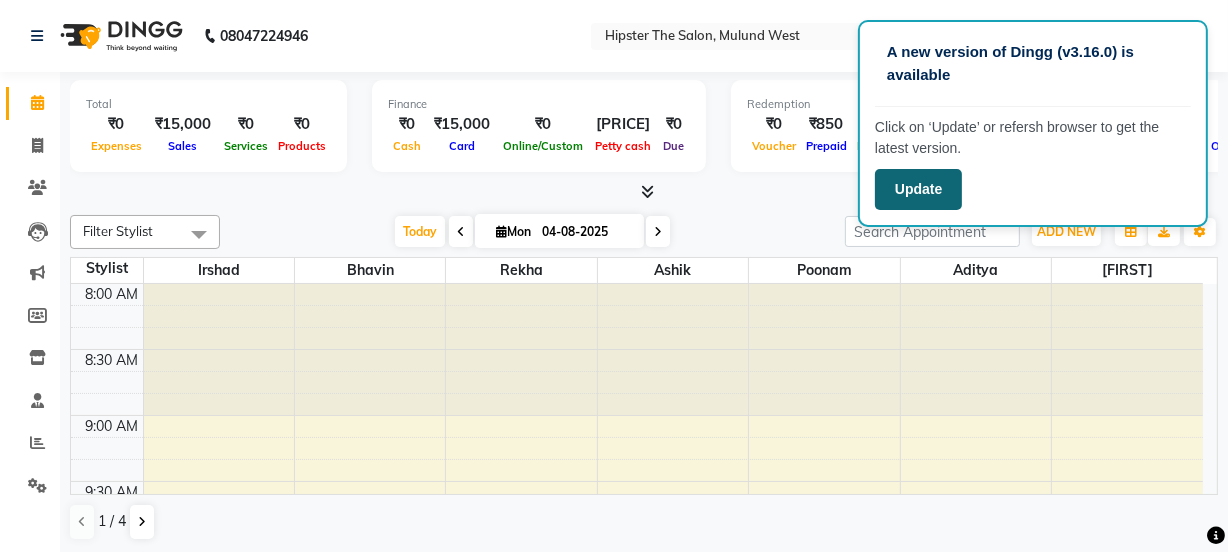 click on "Update" 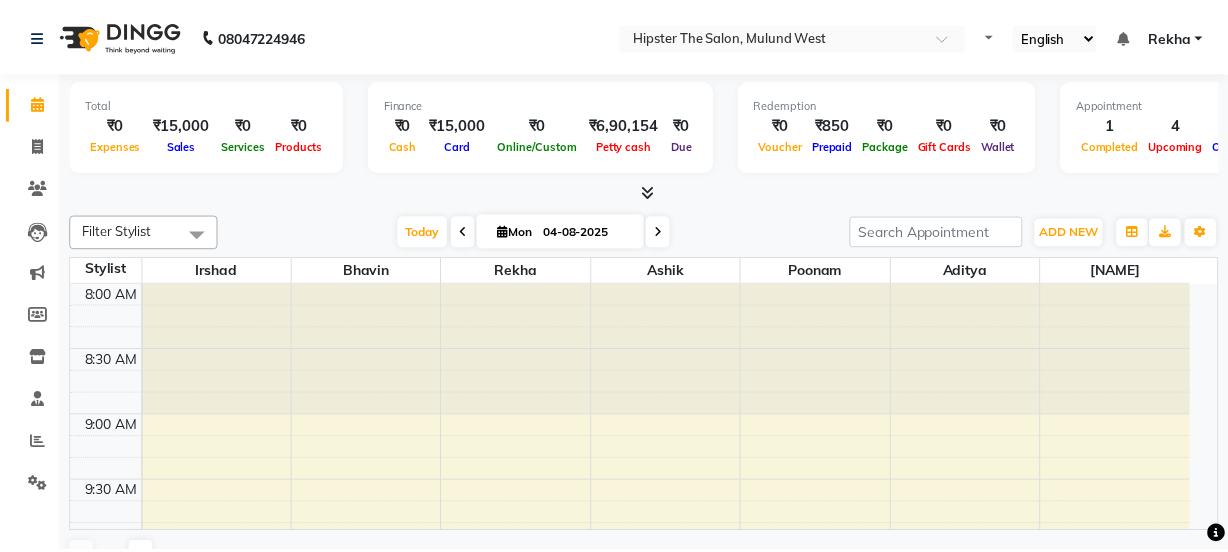 scroll, scrollTop: 0, scrollLeft: 0, axis: both 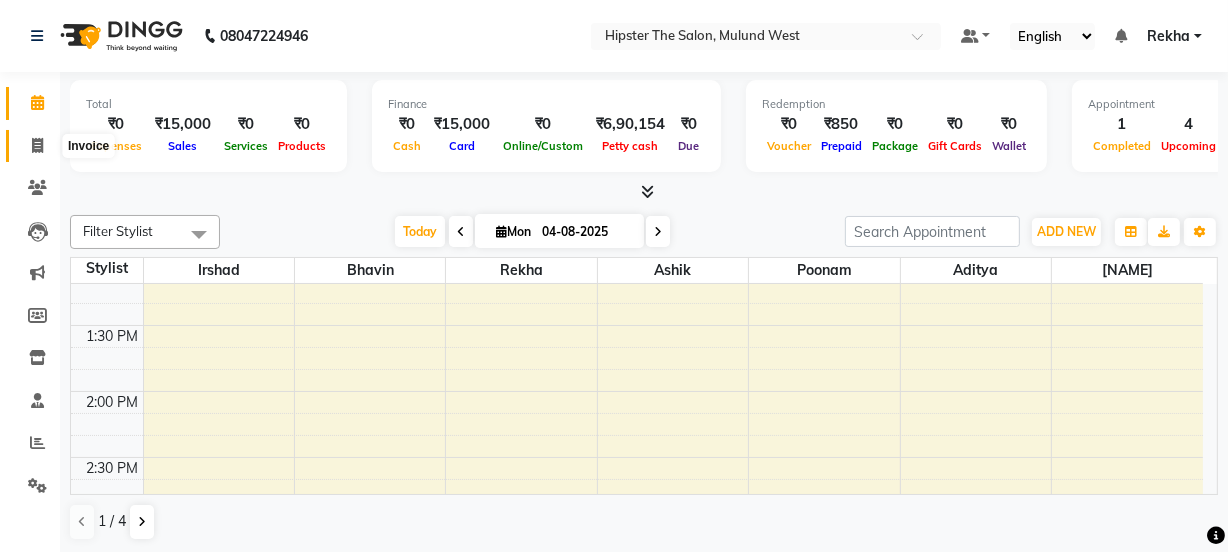 click 